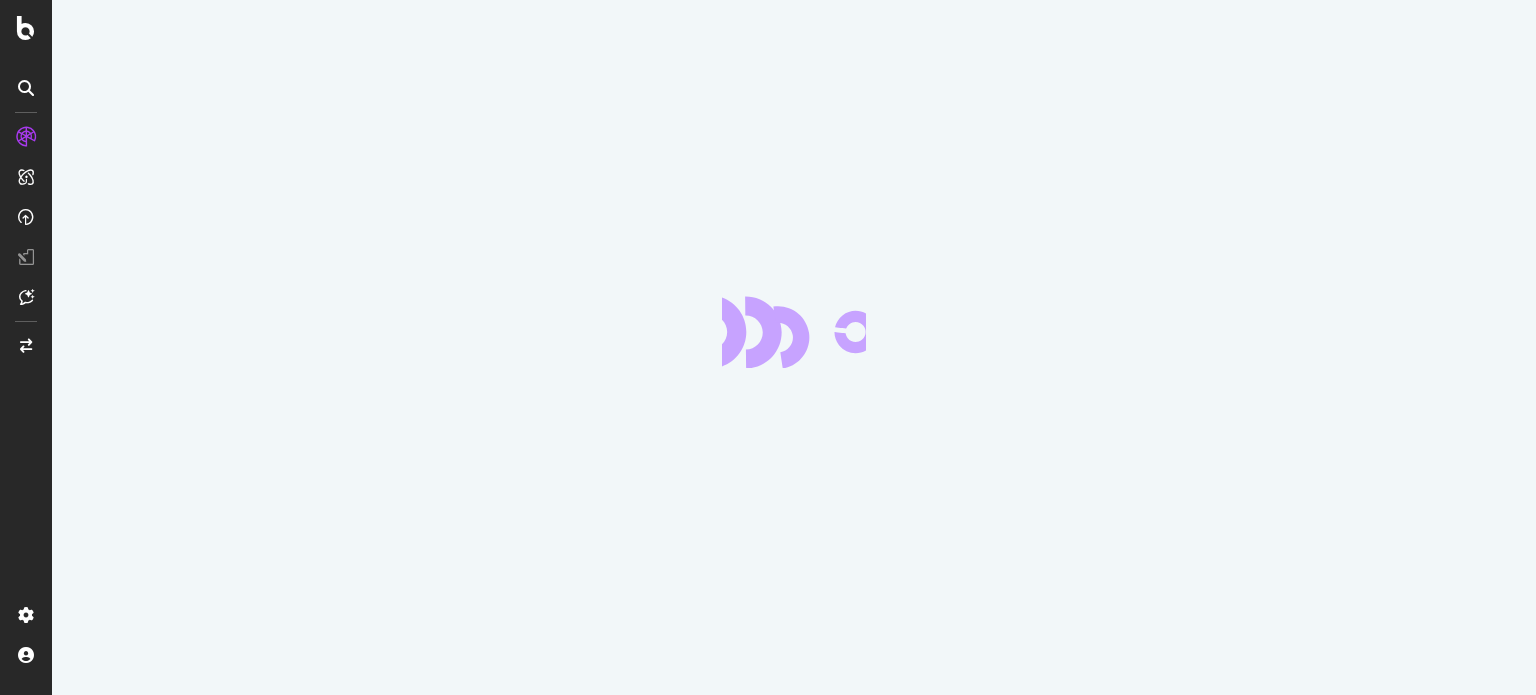 scroll, scrollTop: 0, scrollLeft: 0, axis: both 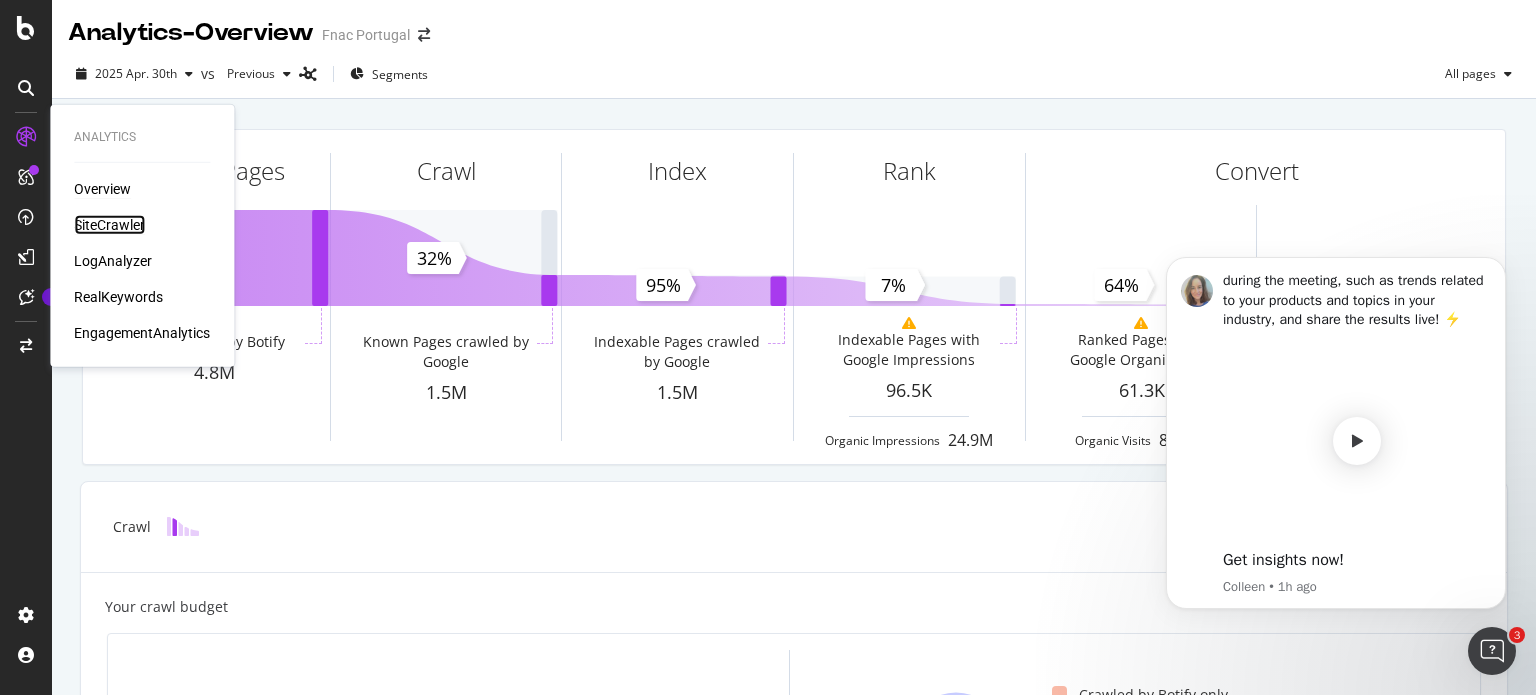click on "SiteCrawler" at bounding box center (109, 225) 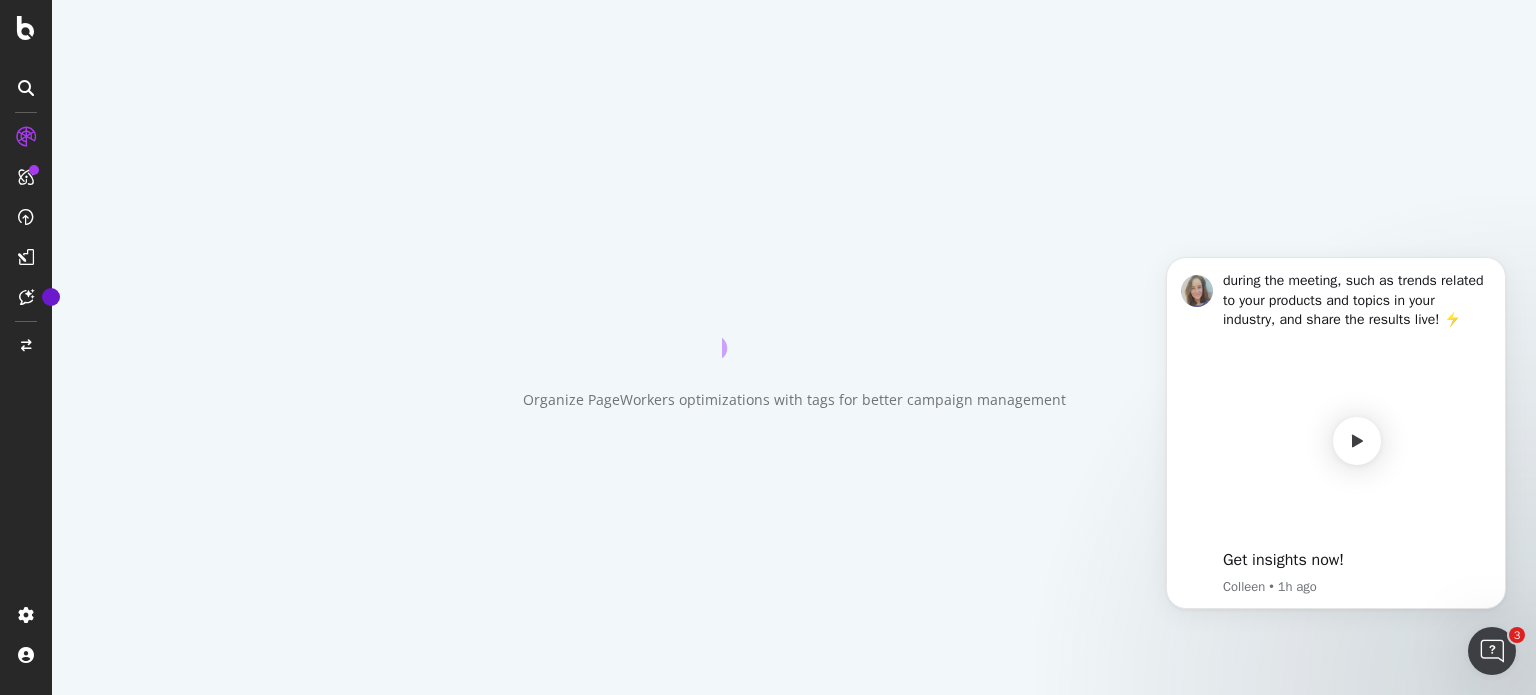 click at bounding box center [1492, 651] 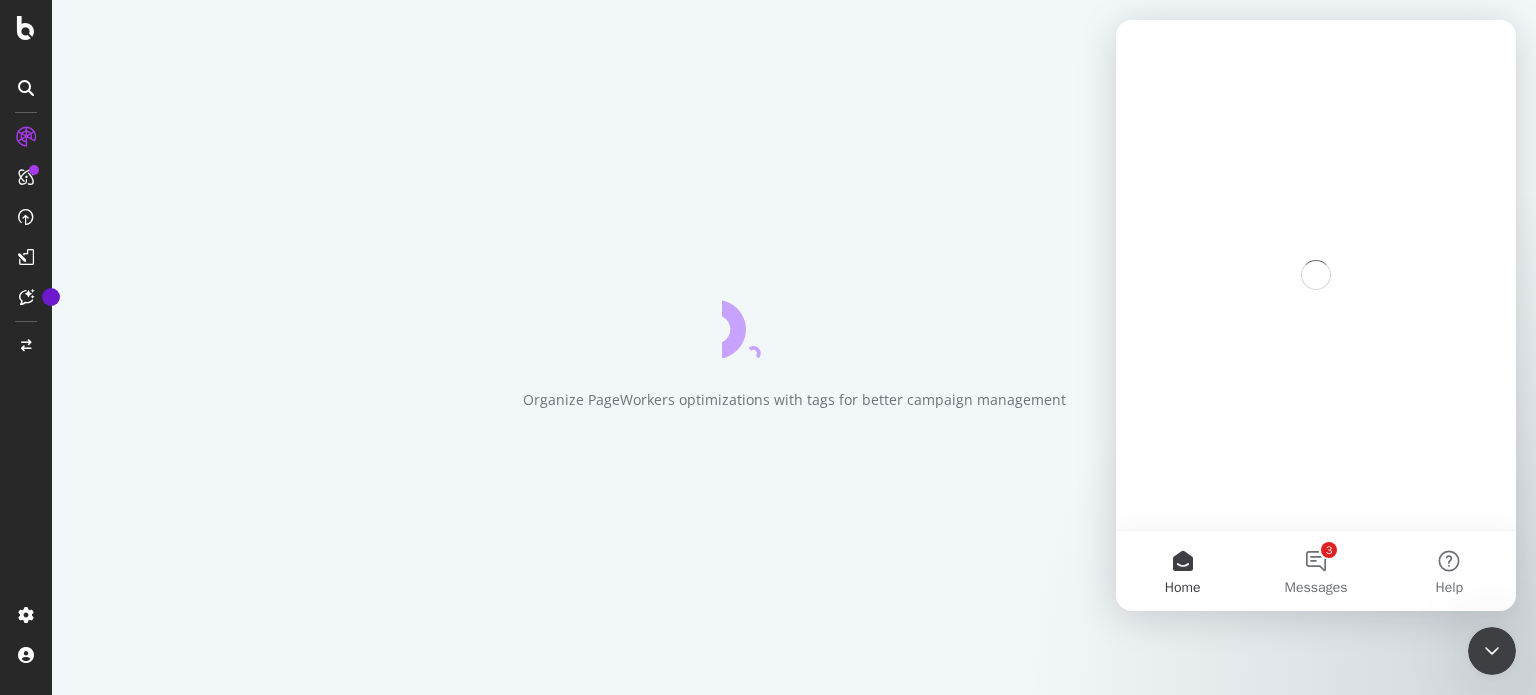 scroll, scrollTop: 0, scrollLeft: 0, axis: both 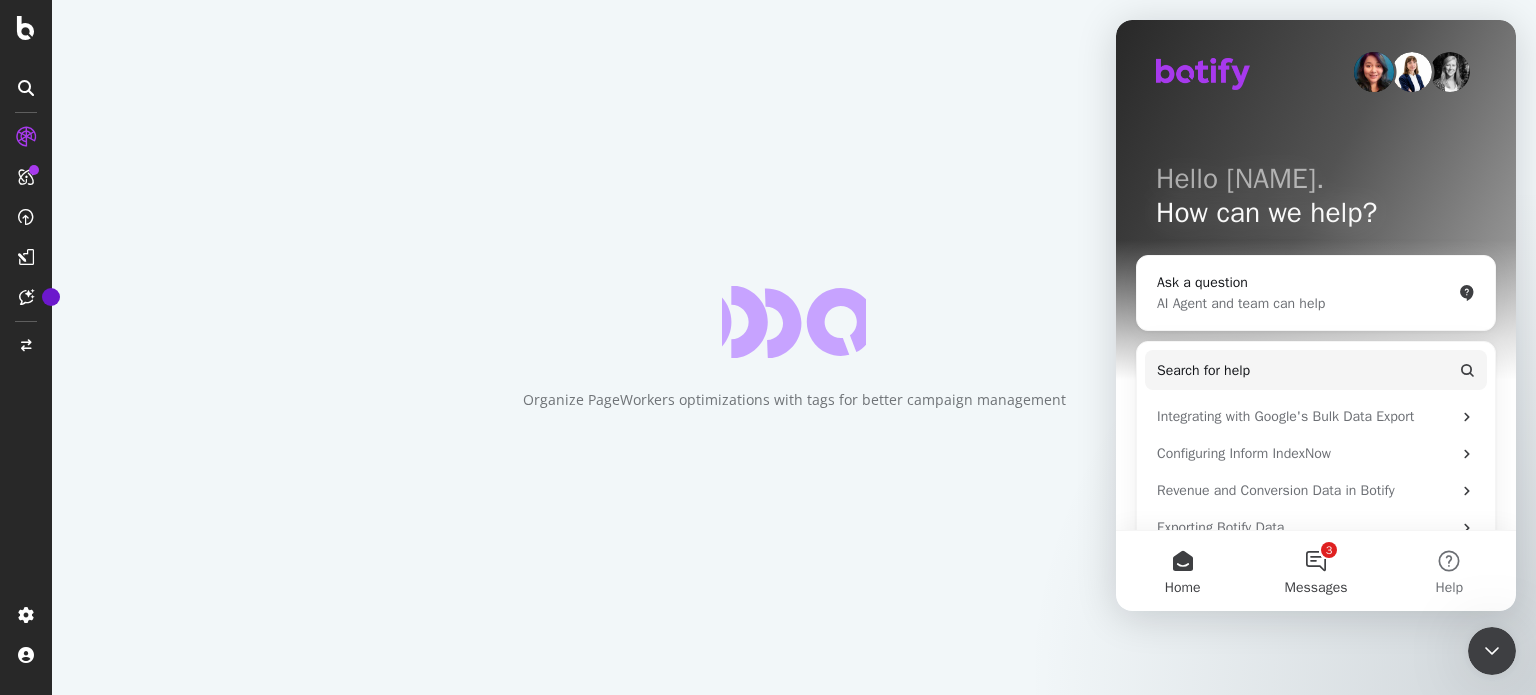 click on "3 Messages" at bounding box center (1315, 571) 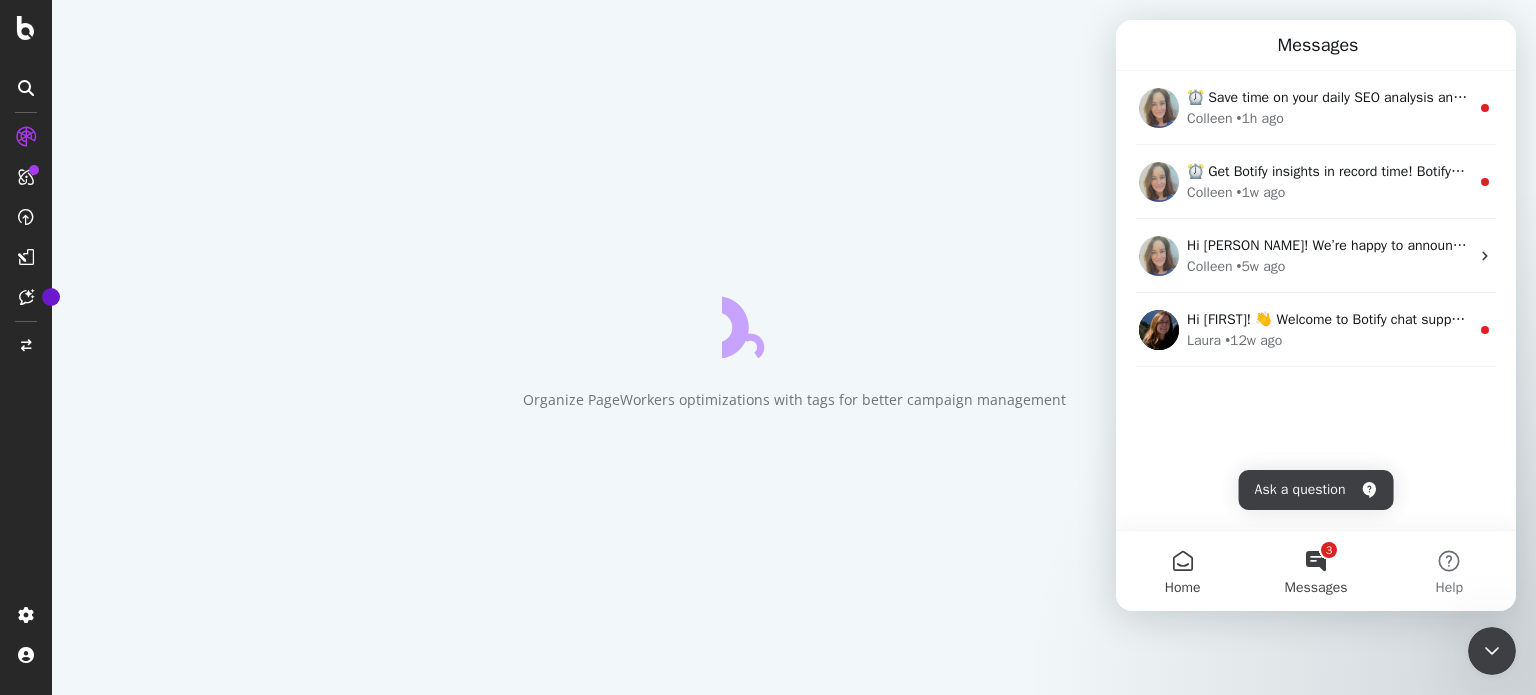 click on "Home" at bounding box center [1182, 571] 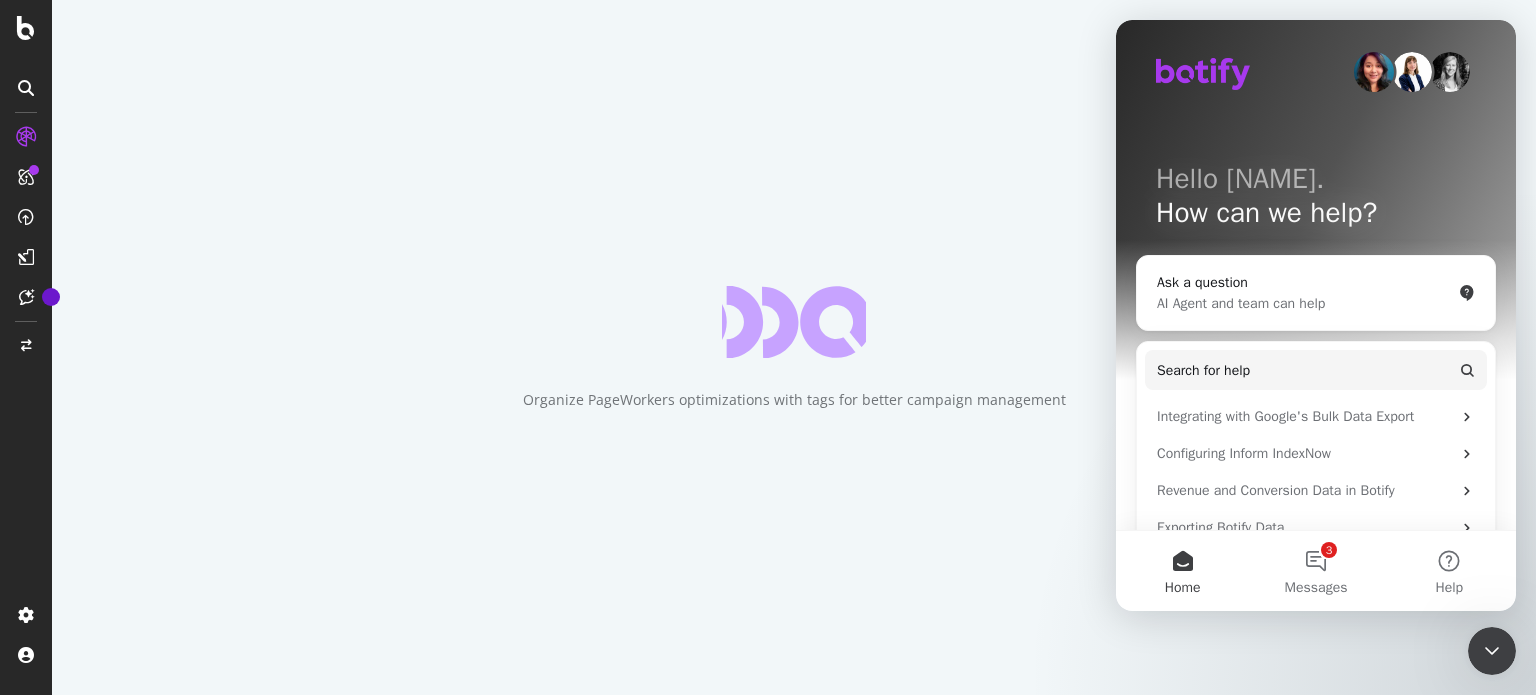 click at bounding box center (1492, 651) 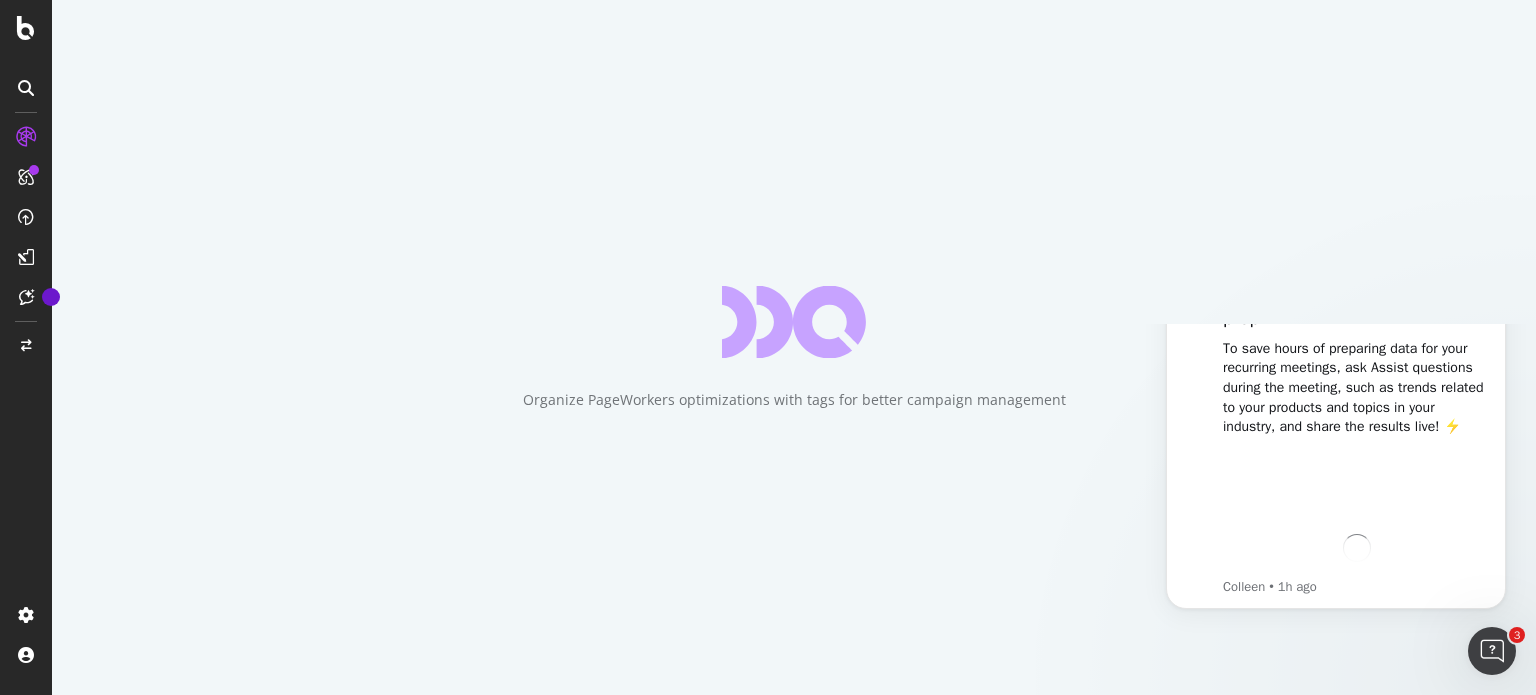 scroll, scrollTop: 0, scrollLeft: 0, axis: both 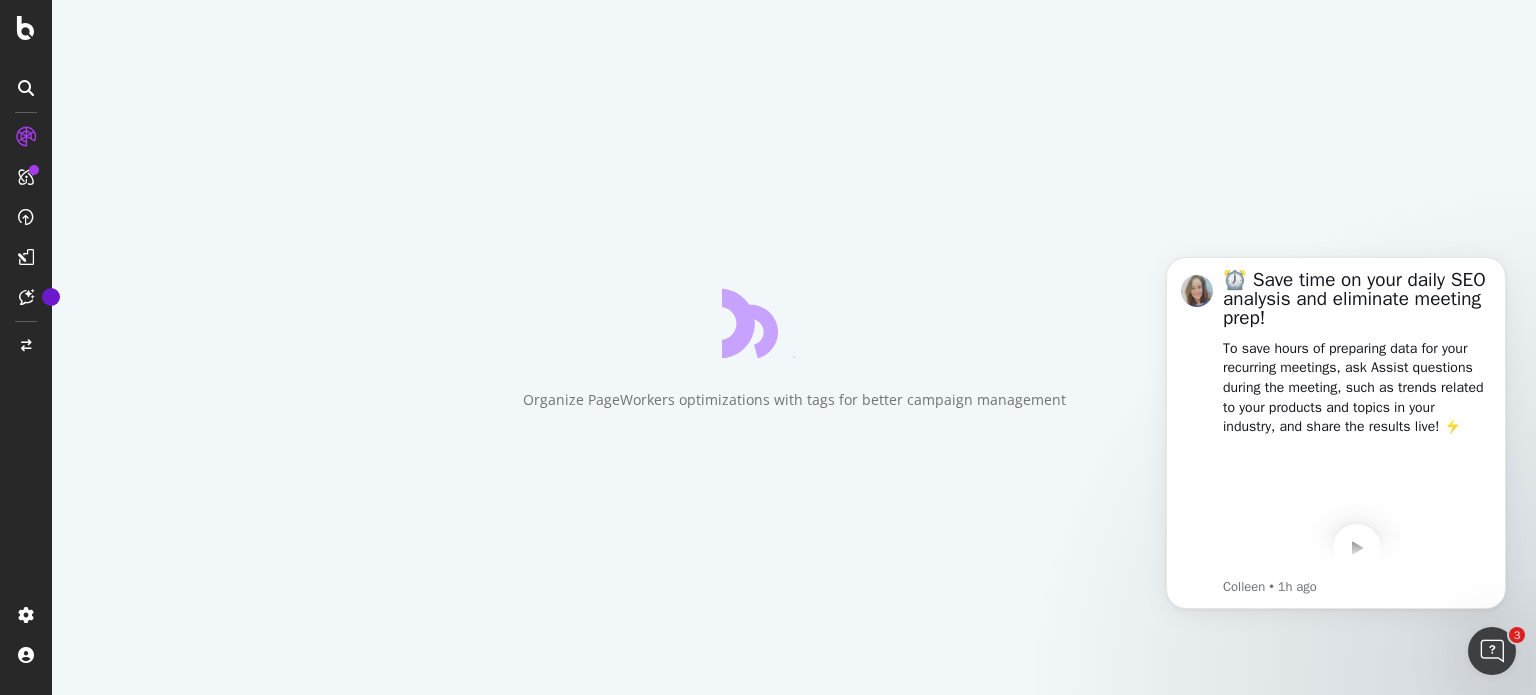 click on "⏰ Save time on your daily SEO analysis and eliminate meeting prep! To save hours of preparing data for your recurring meetings, ask Assist questions during the meeting, such as trends related to your products and topics in your industry, and share the results live! ⚡️ 00:28 Get insights now! [NAME] • 1h ago" 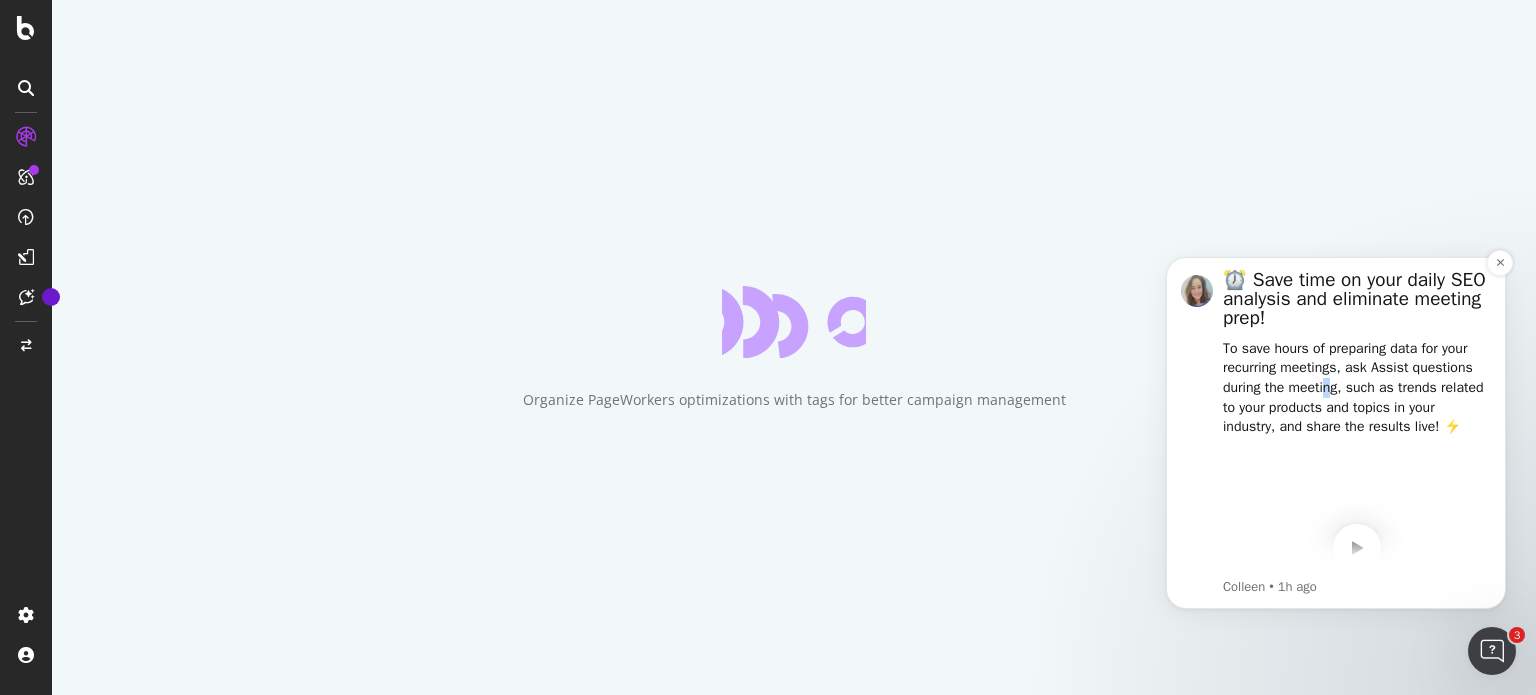click on "To save hours of preparing data for your recurring meetings, ask Assist questions during the meeting, such as trends related to your products and topics in your industry, and share the results live! ⚡️" at bounding box center (1357, 388) 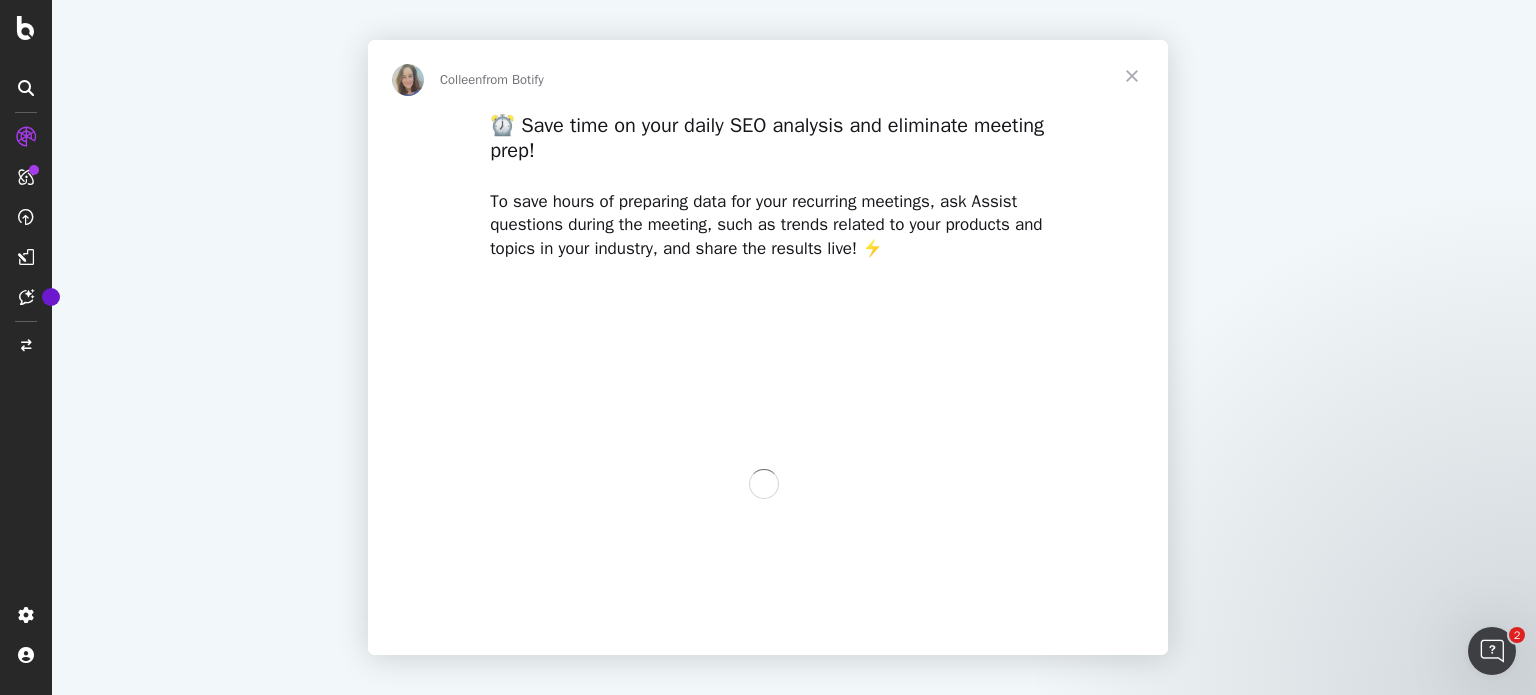 scroll, scrollTop: 0, scrollLeft: 0, axis: both 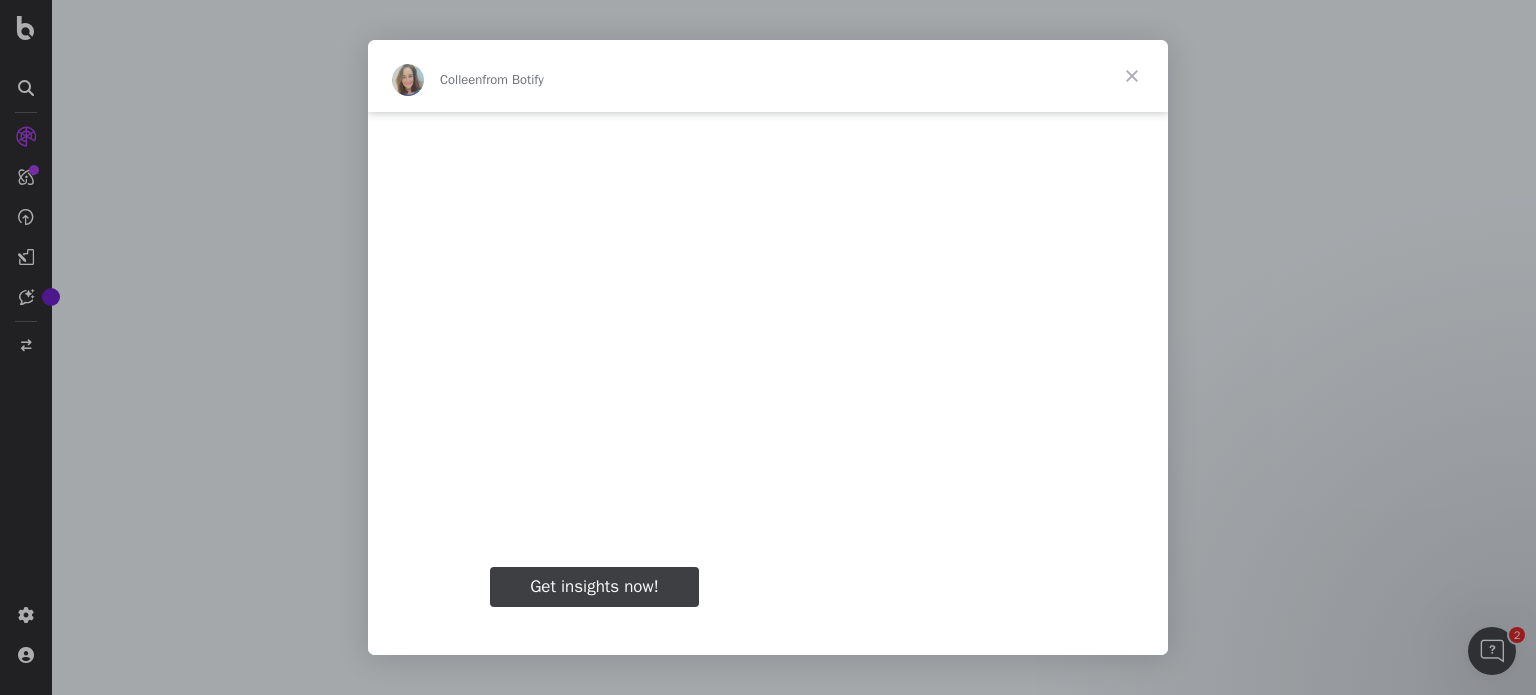 type on "234241" 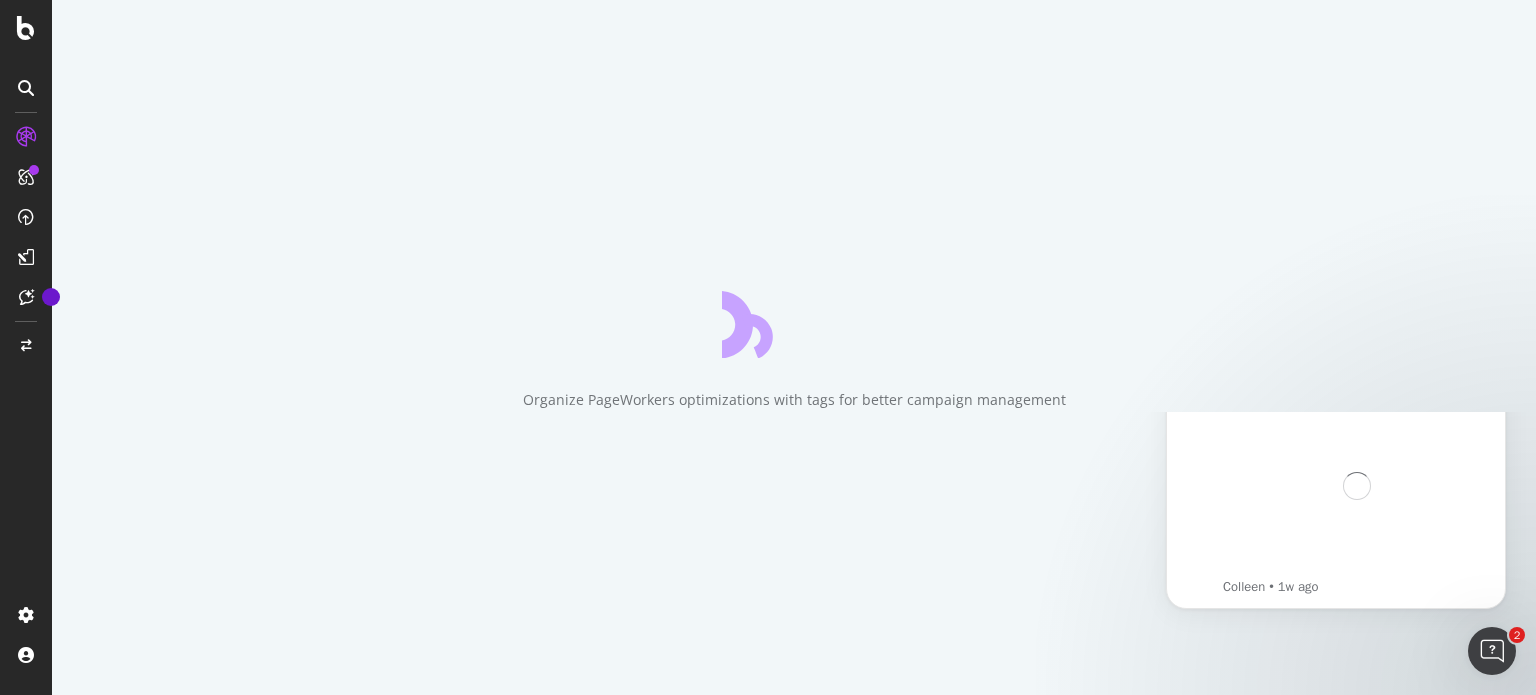 scroll, scrollTop: 0, scrollLeft: 0, axis: both 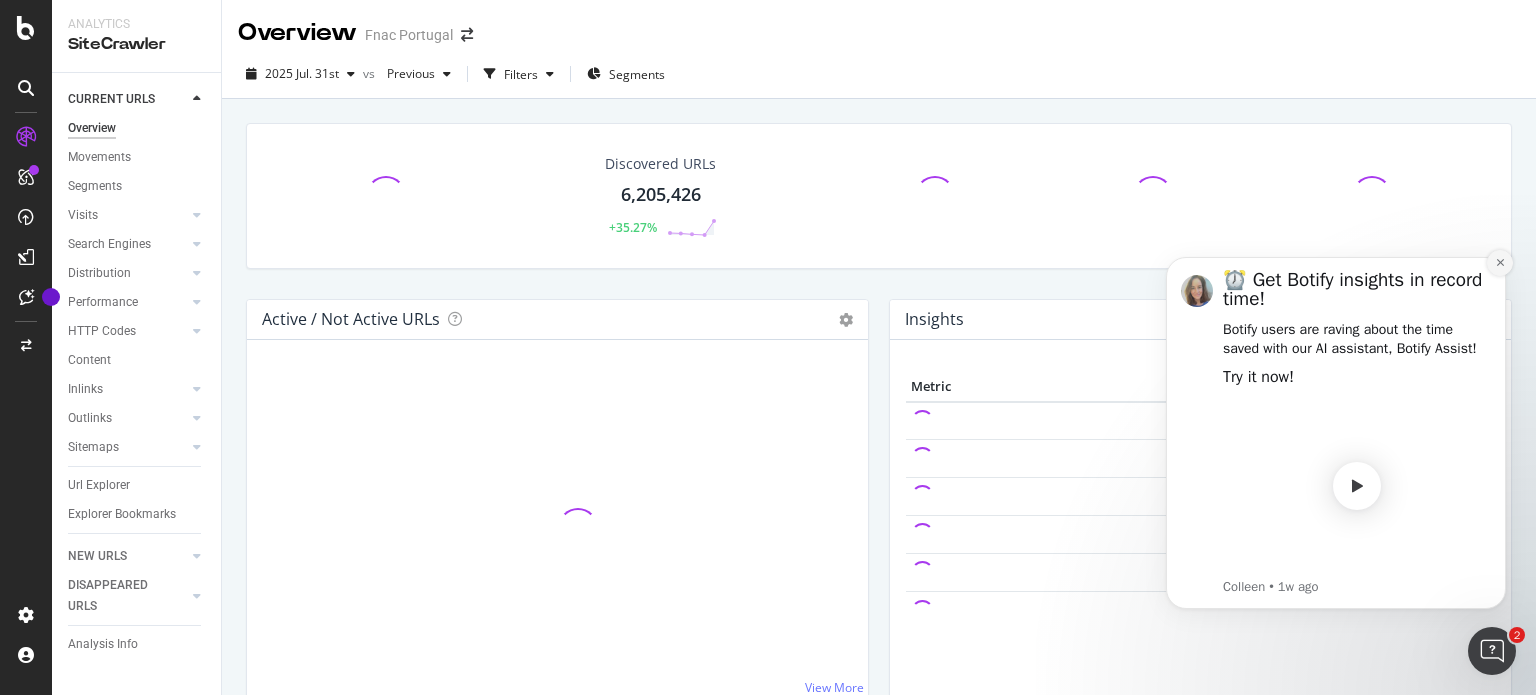 click 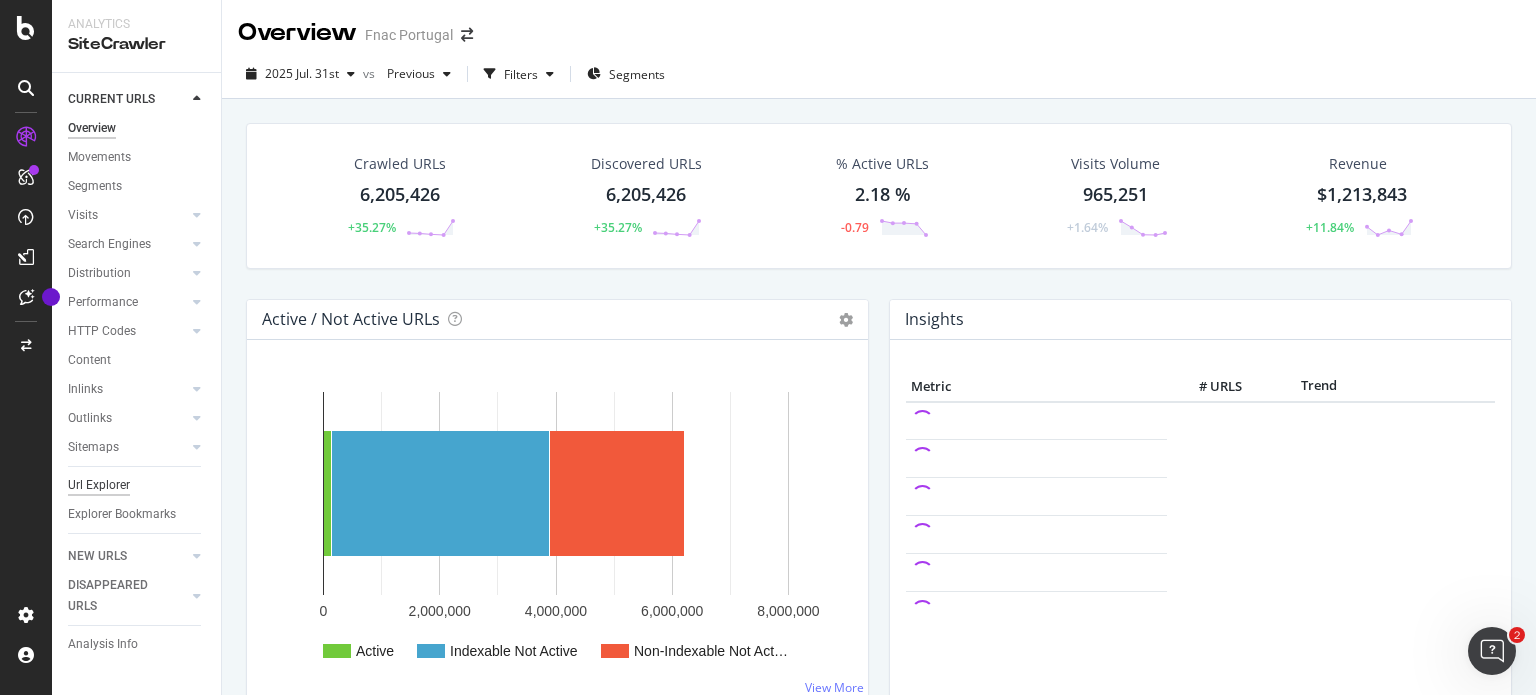 click on "Url Explorer" at bounding box center (99, 485) 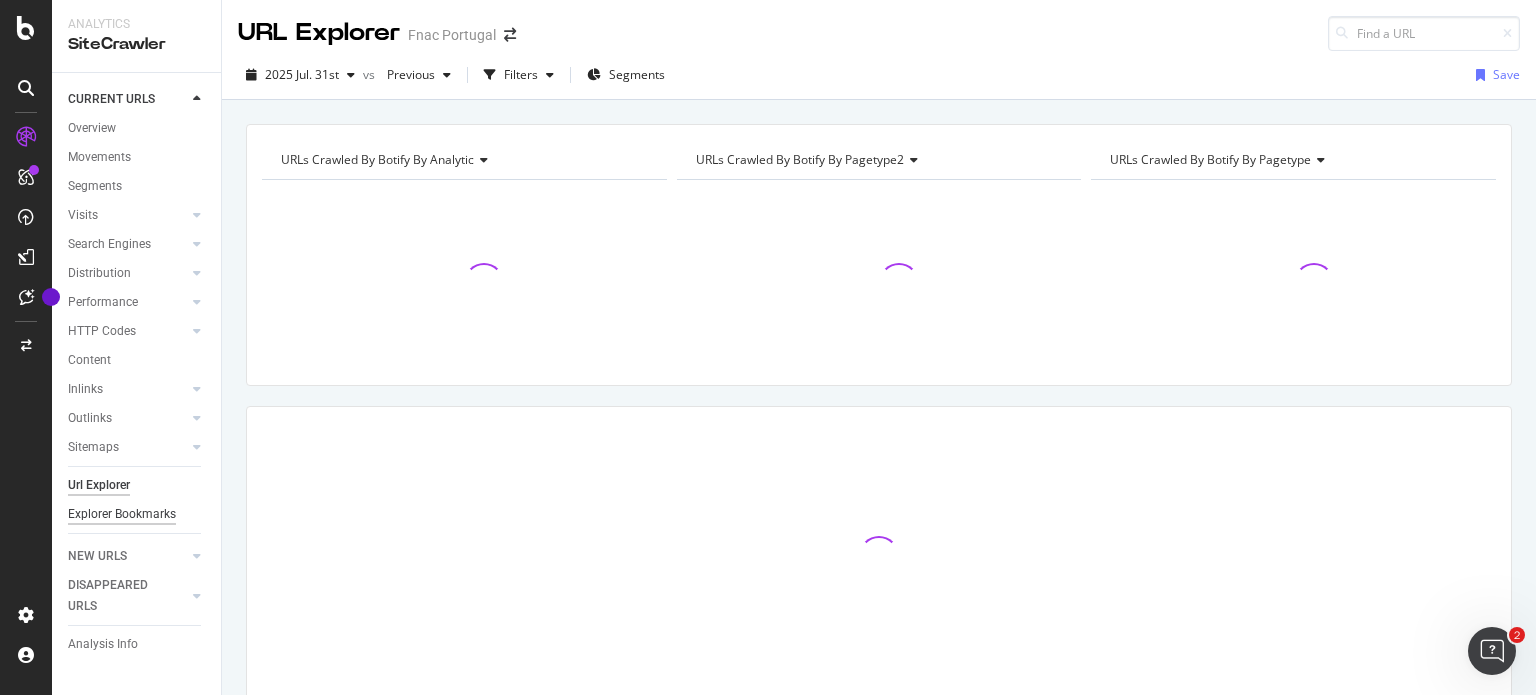 click on "Explorer Bookmarks" at bounding box center [122, 514] 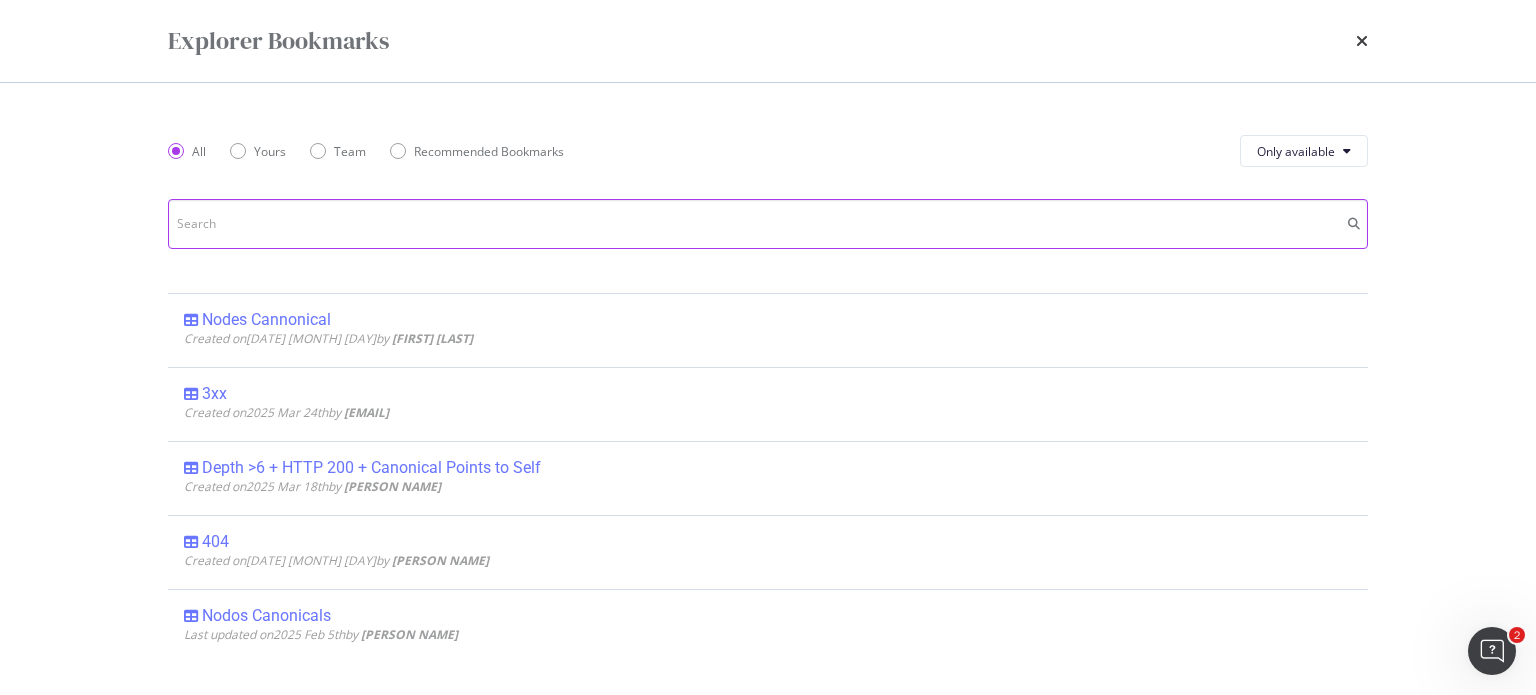 scroll, scrollTop: 266, scrollLeft: 0, axis: vertical 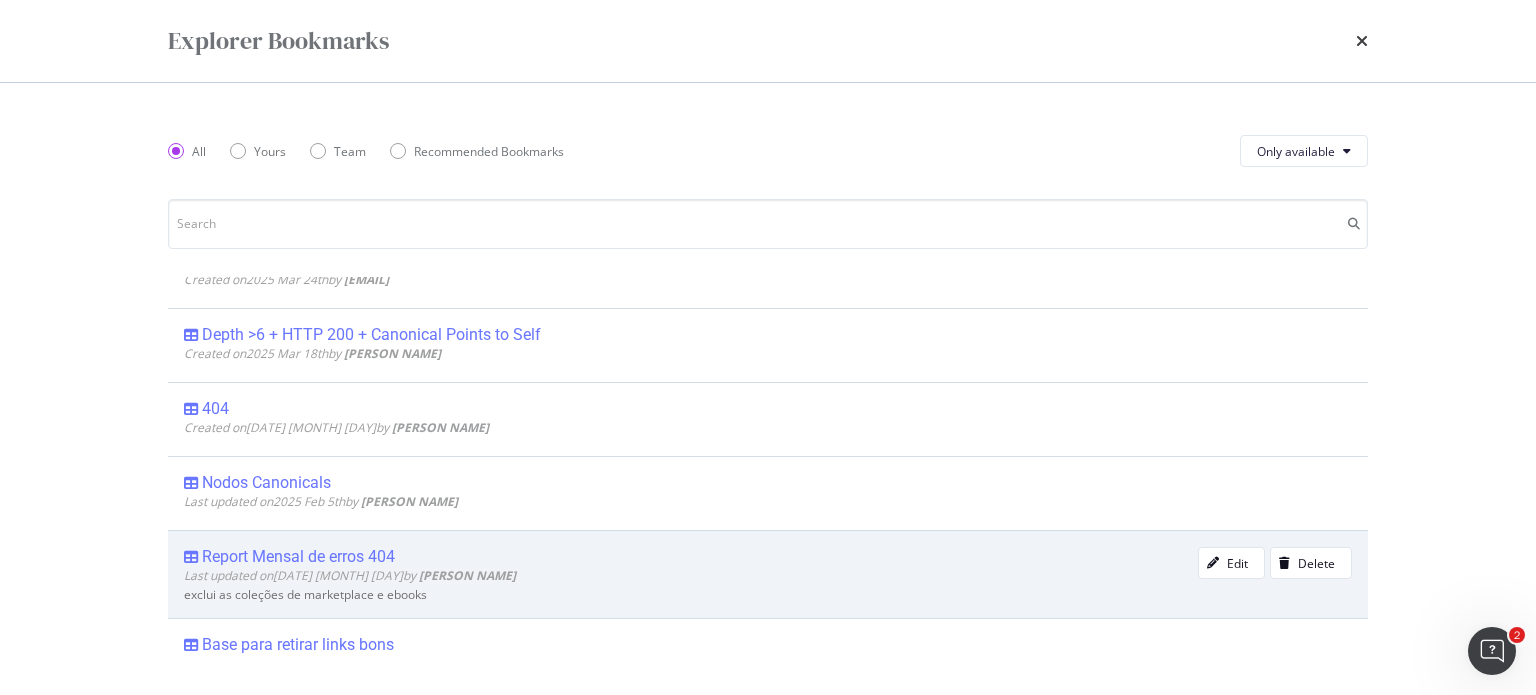 click on "Report Mensal de erros 404" at bounding box center [691, 557] 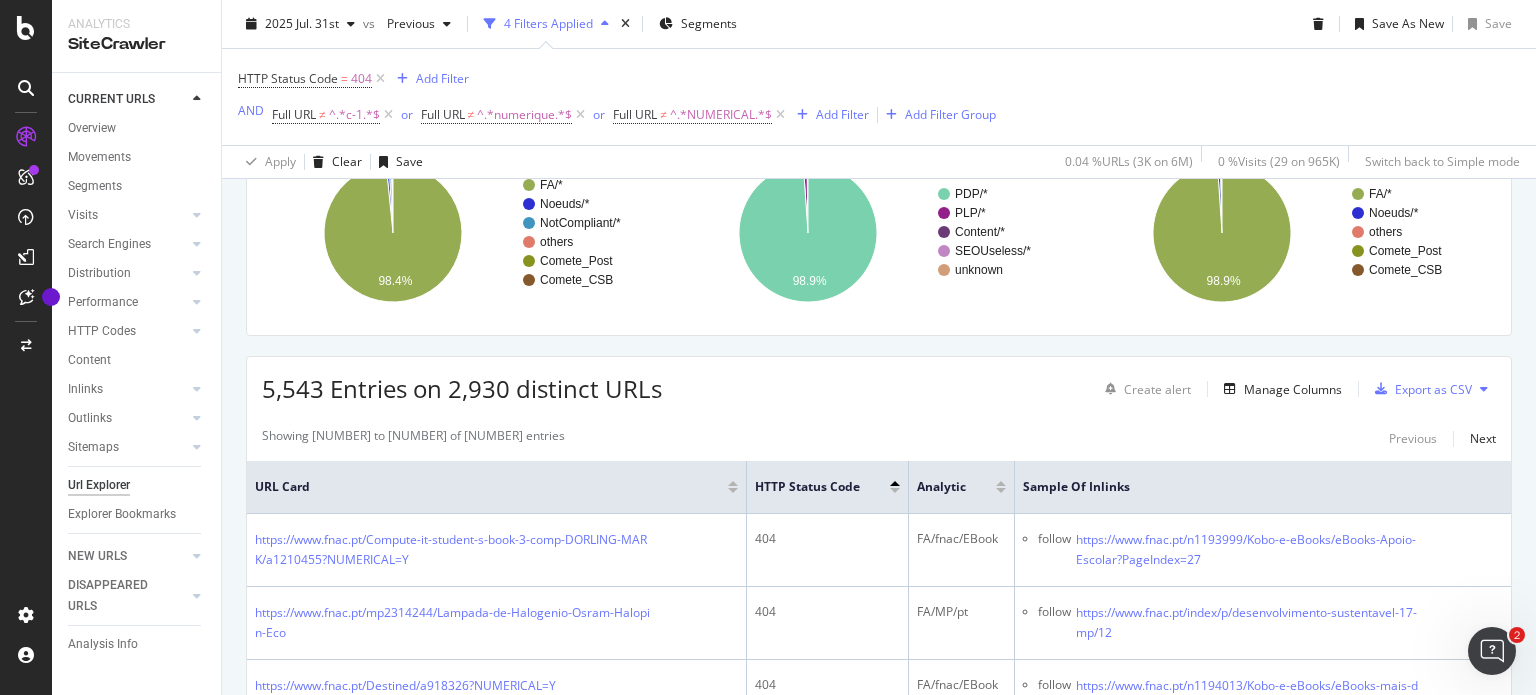 scroll, scrollTop: 0, scrollLeft: 0, axis: both 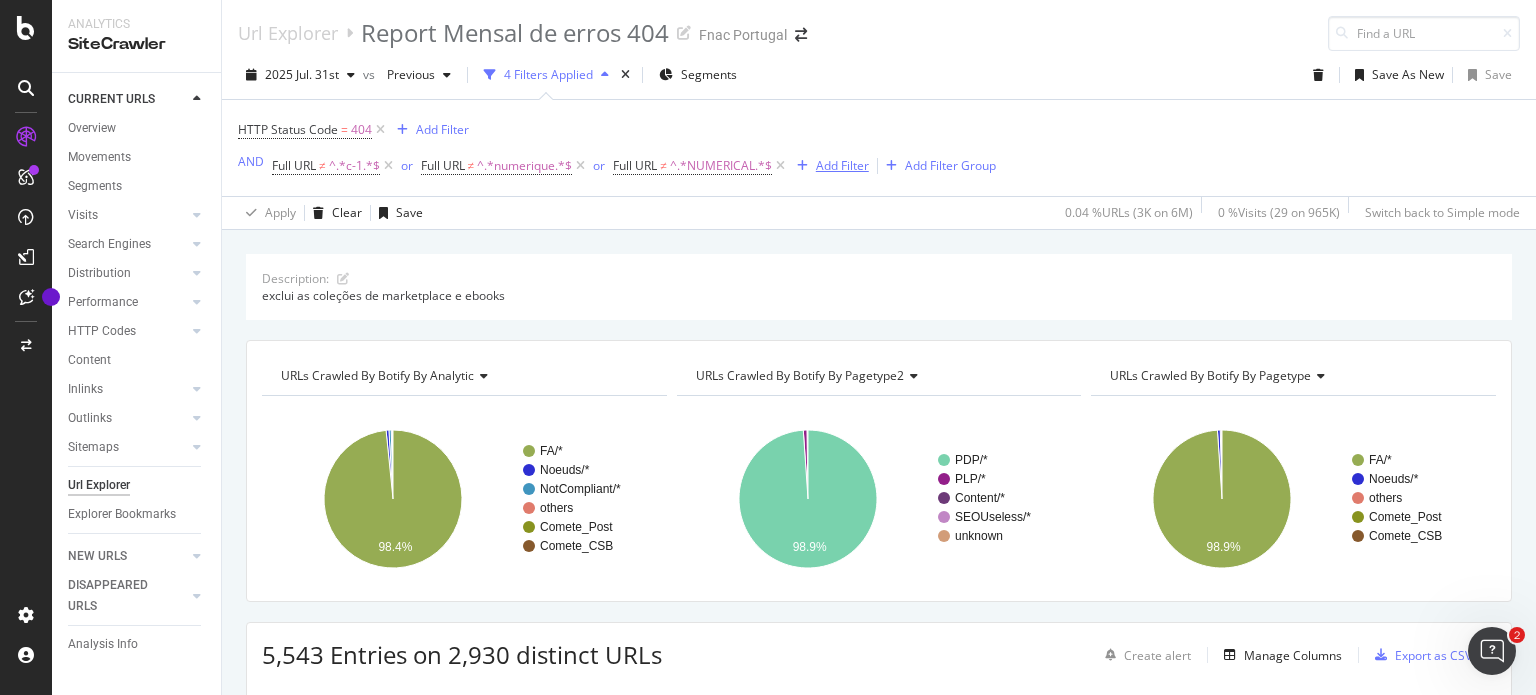 click on "Add Filter" at bounding box center (842, 165) 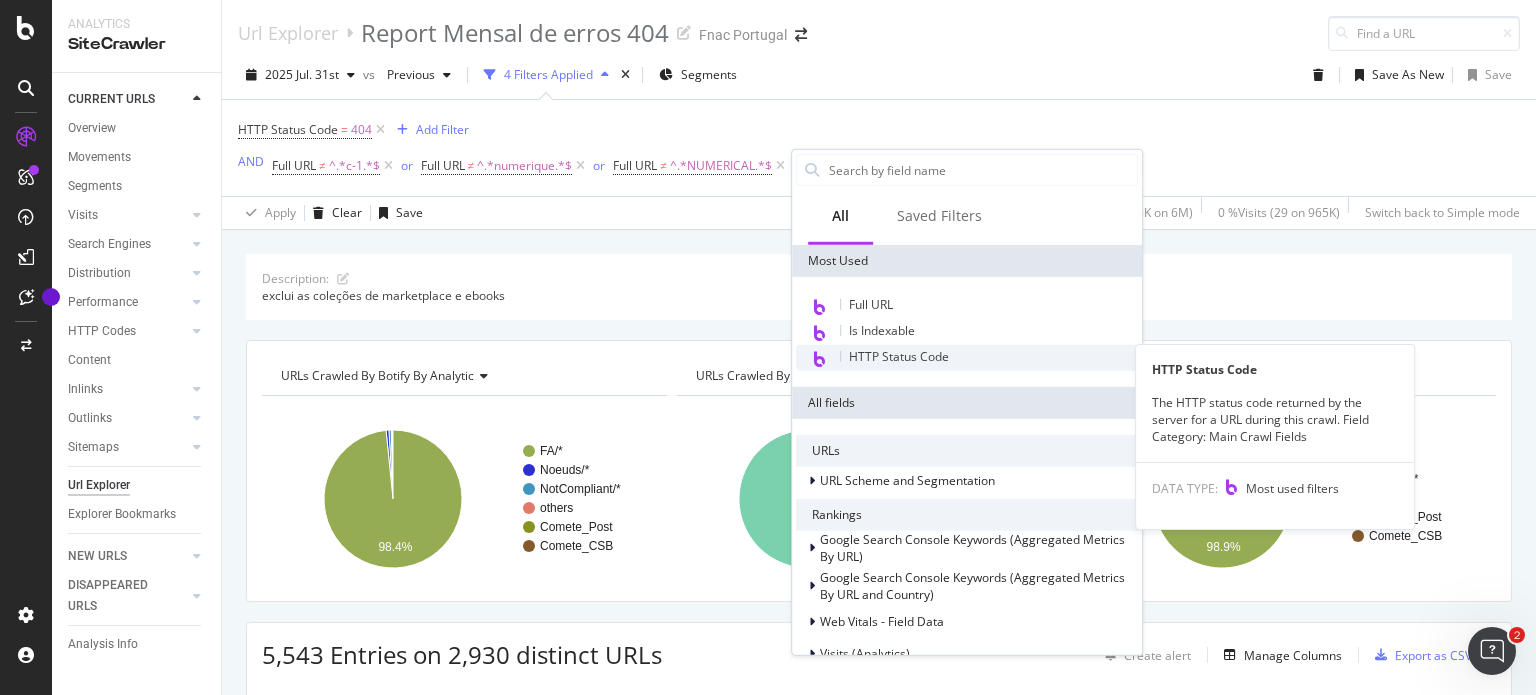 click on "HTTP Status Code" at bounding box center (967, 358) 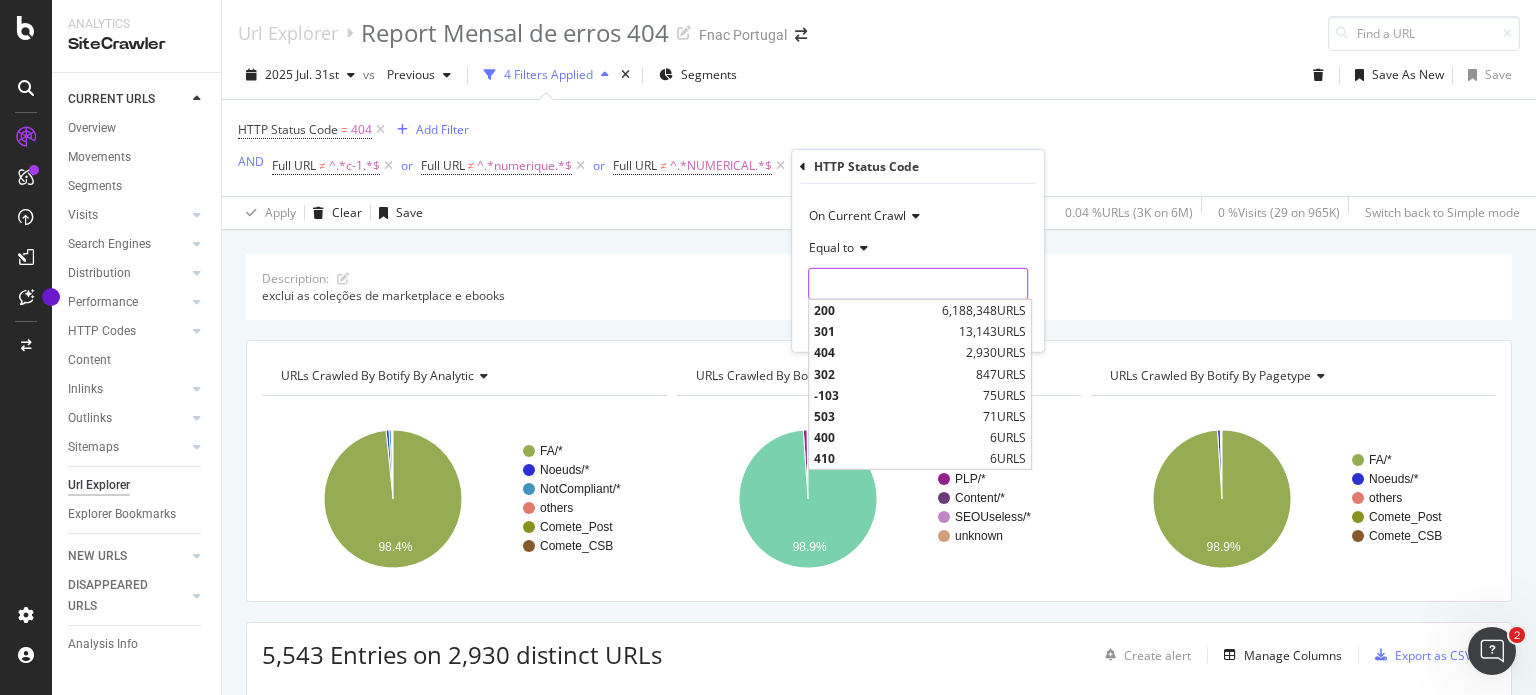 click at bounding box center (918, 284) 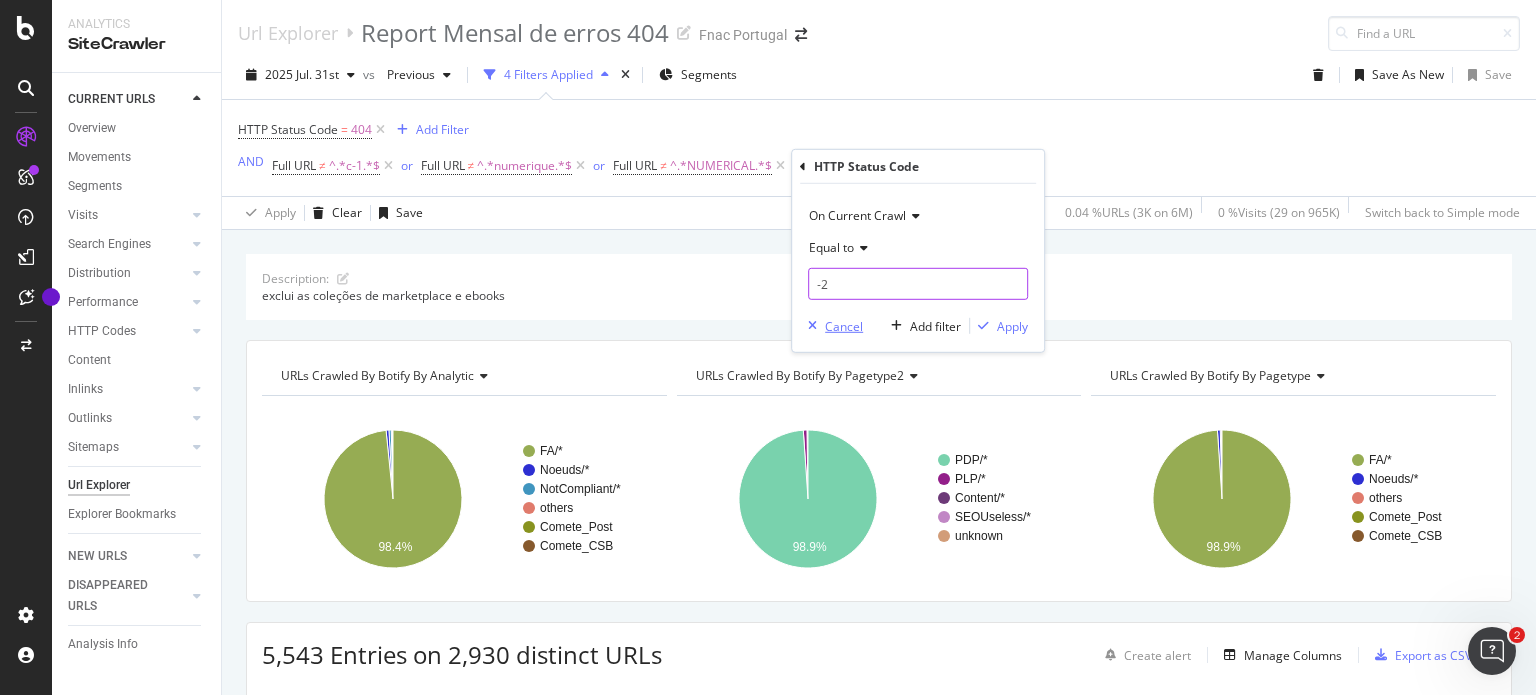 type on "-2" 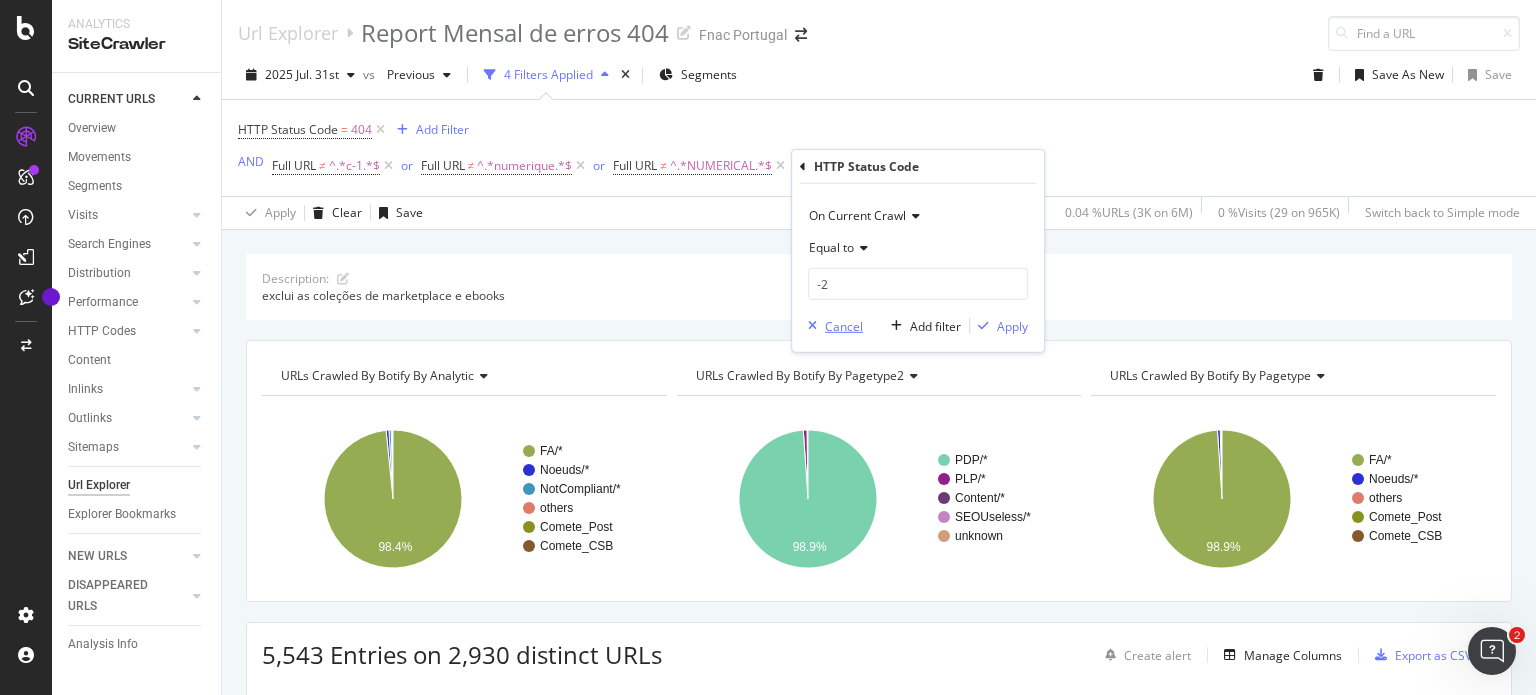 click on "Cancel" at bounding box center (844, 325) 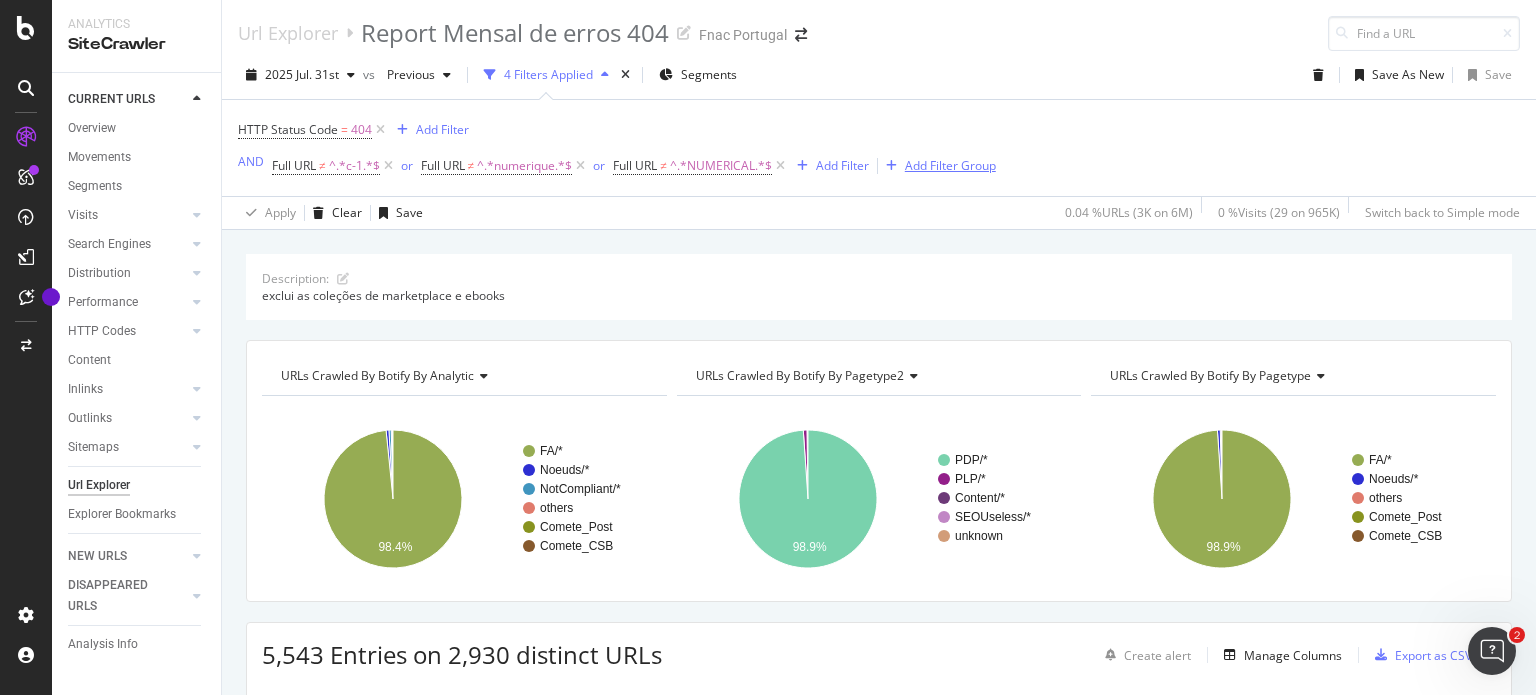 click on "Add Filter Group" at bounding box center (950, 165) 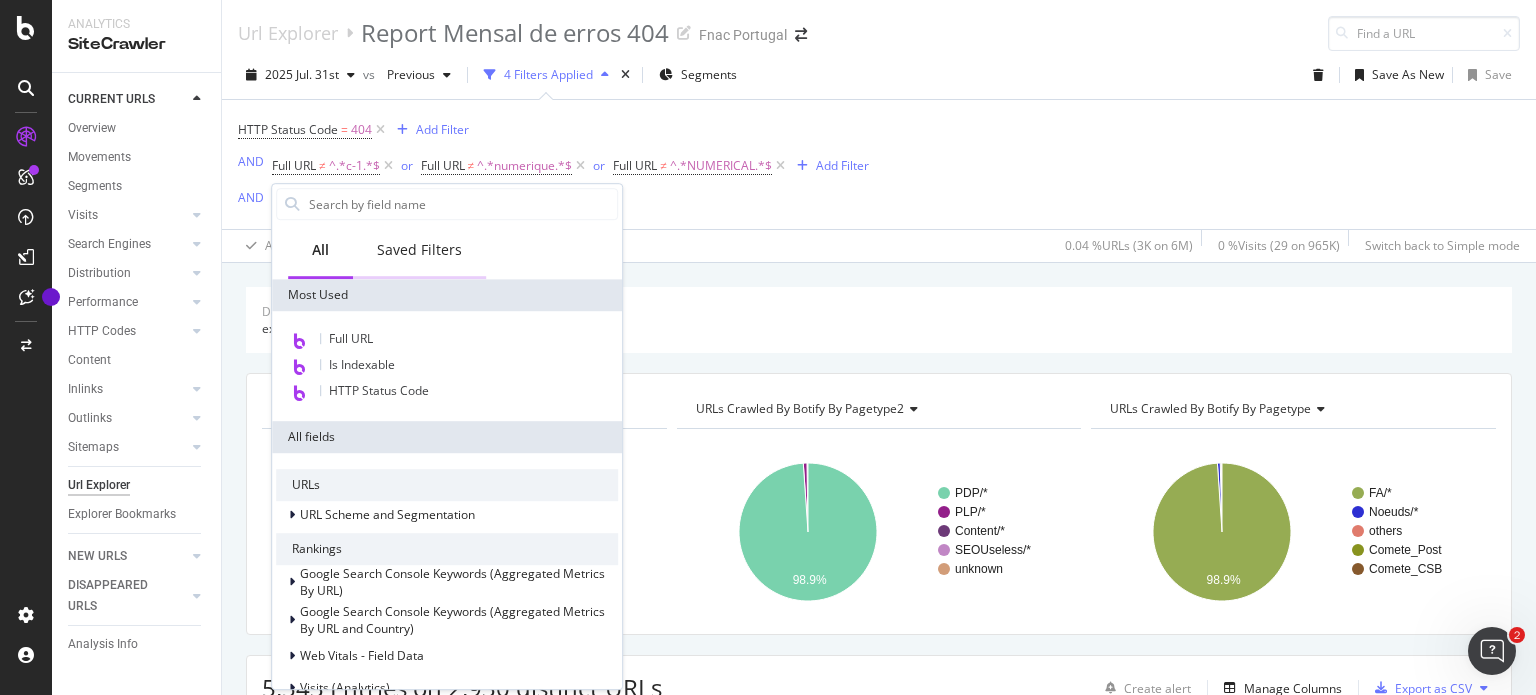 click on "Saved Filters" at bounding box center (419, 251) 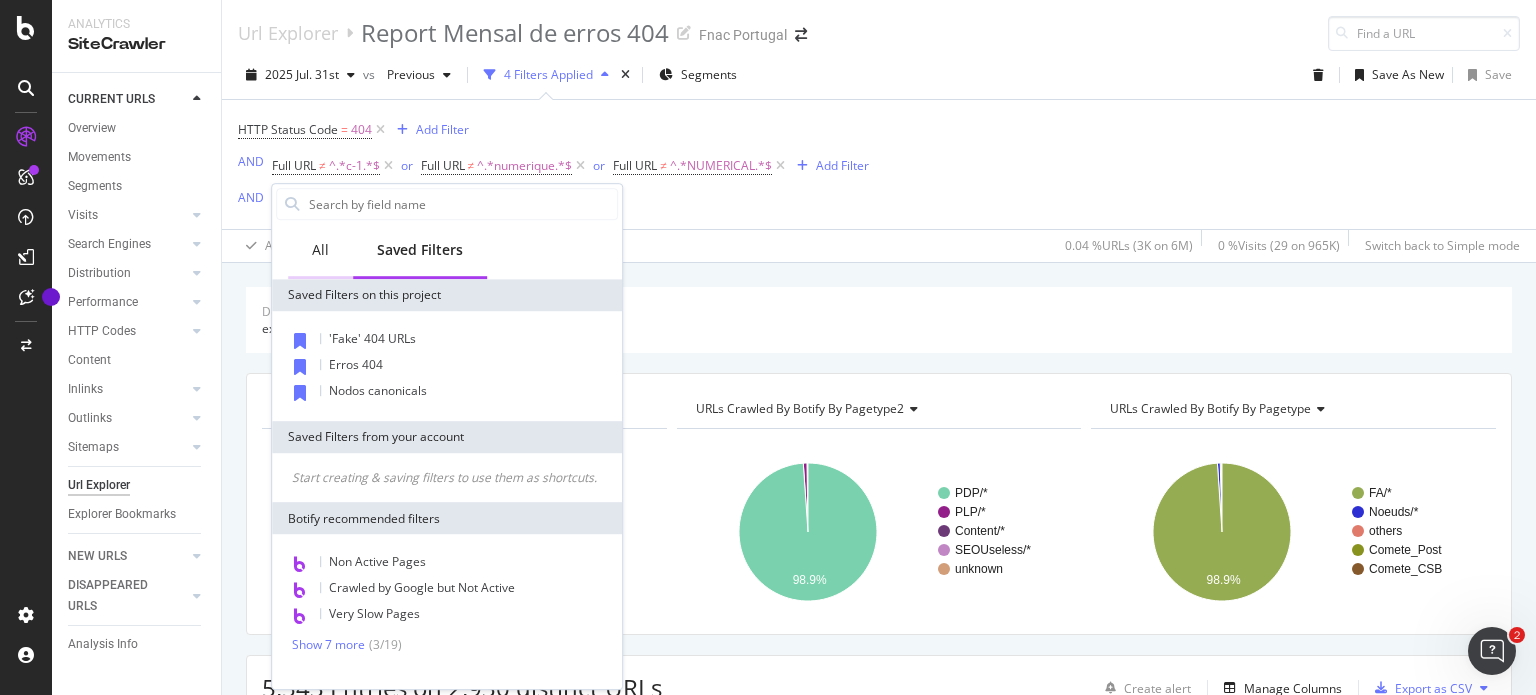 click on "All" at bounding box center [320, 250] 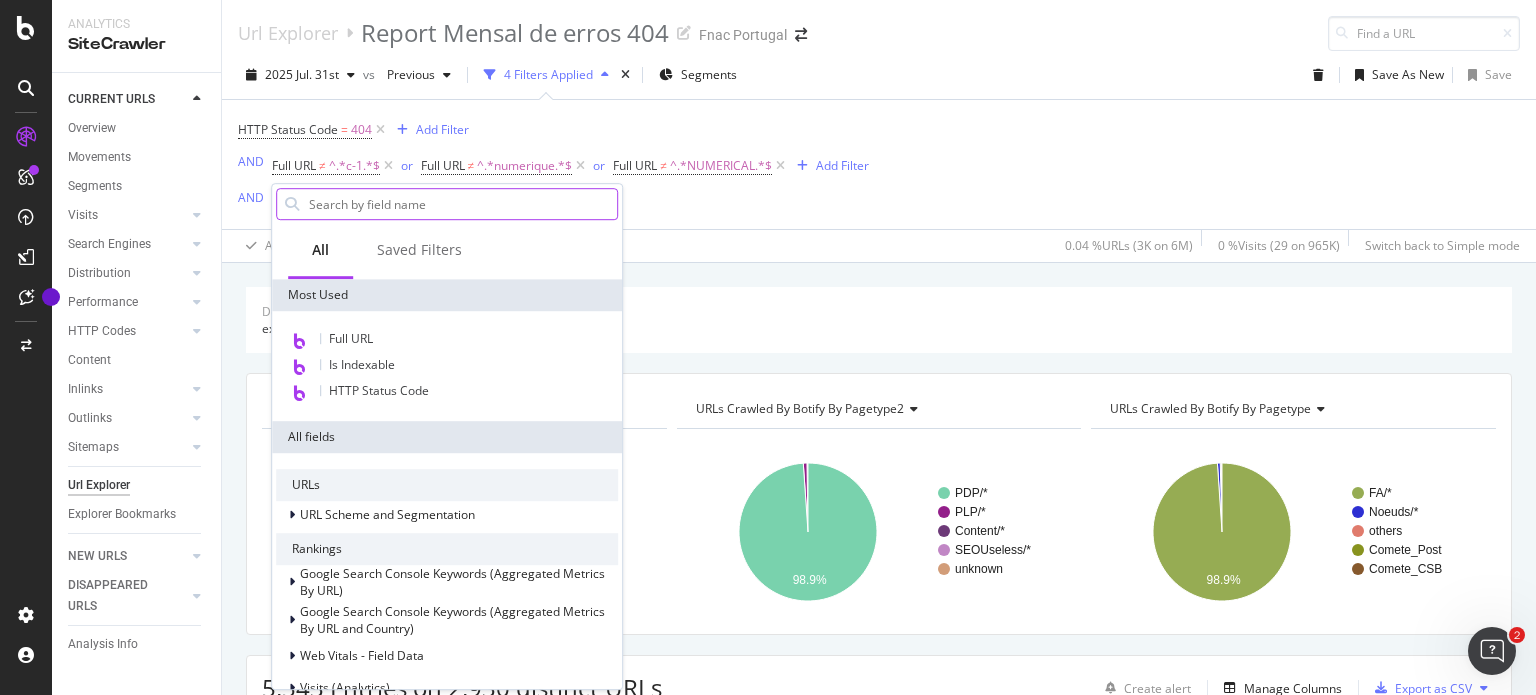 click at bounding box center (462, 204) 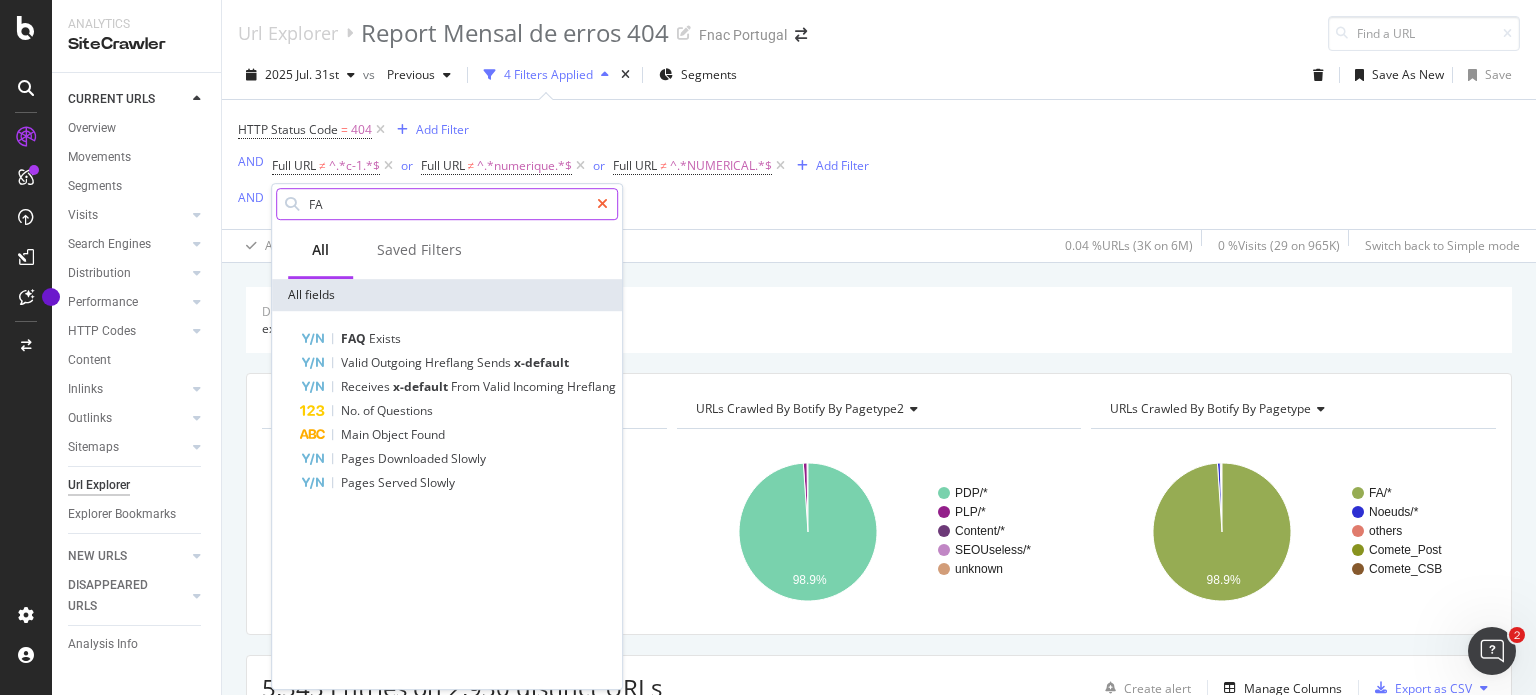 type on "FA" 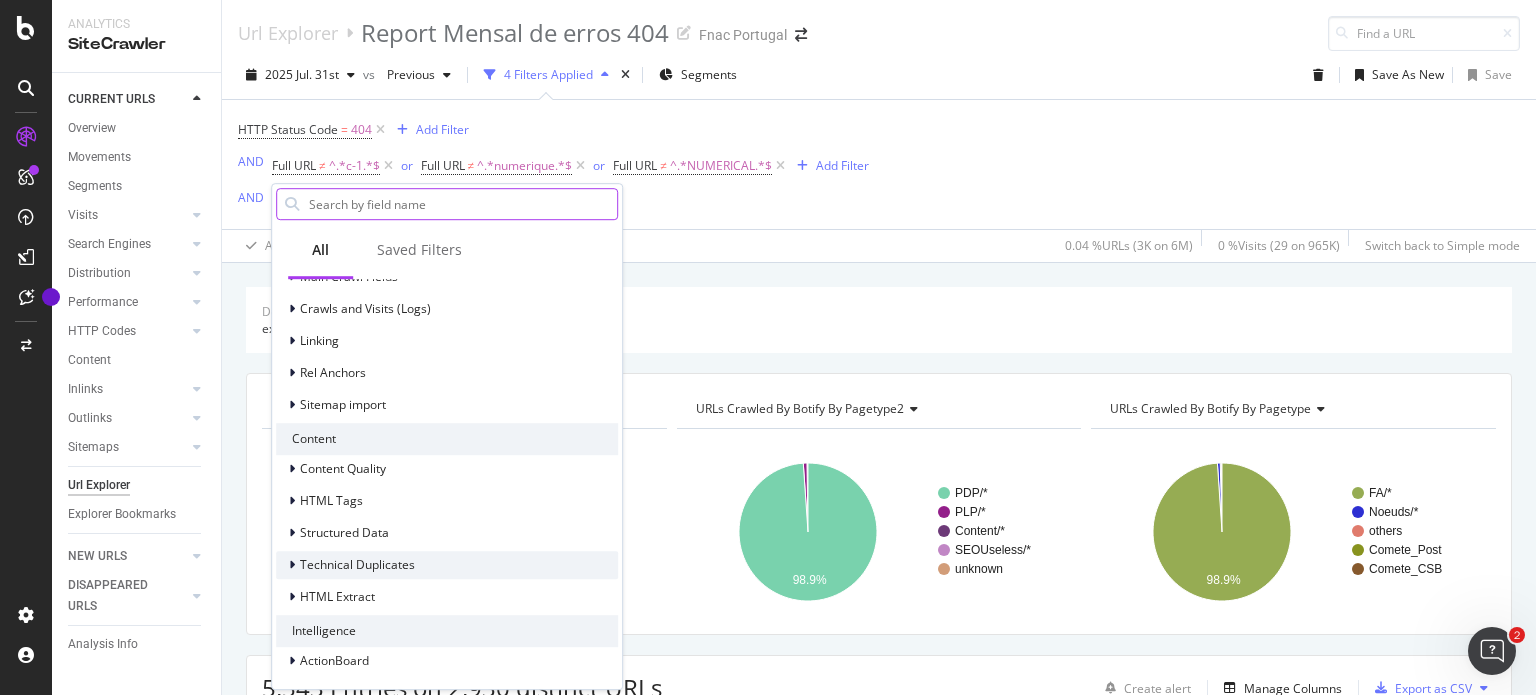 scroll, scrollTop: 0, scrollLeft: 0, axis: both 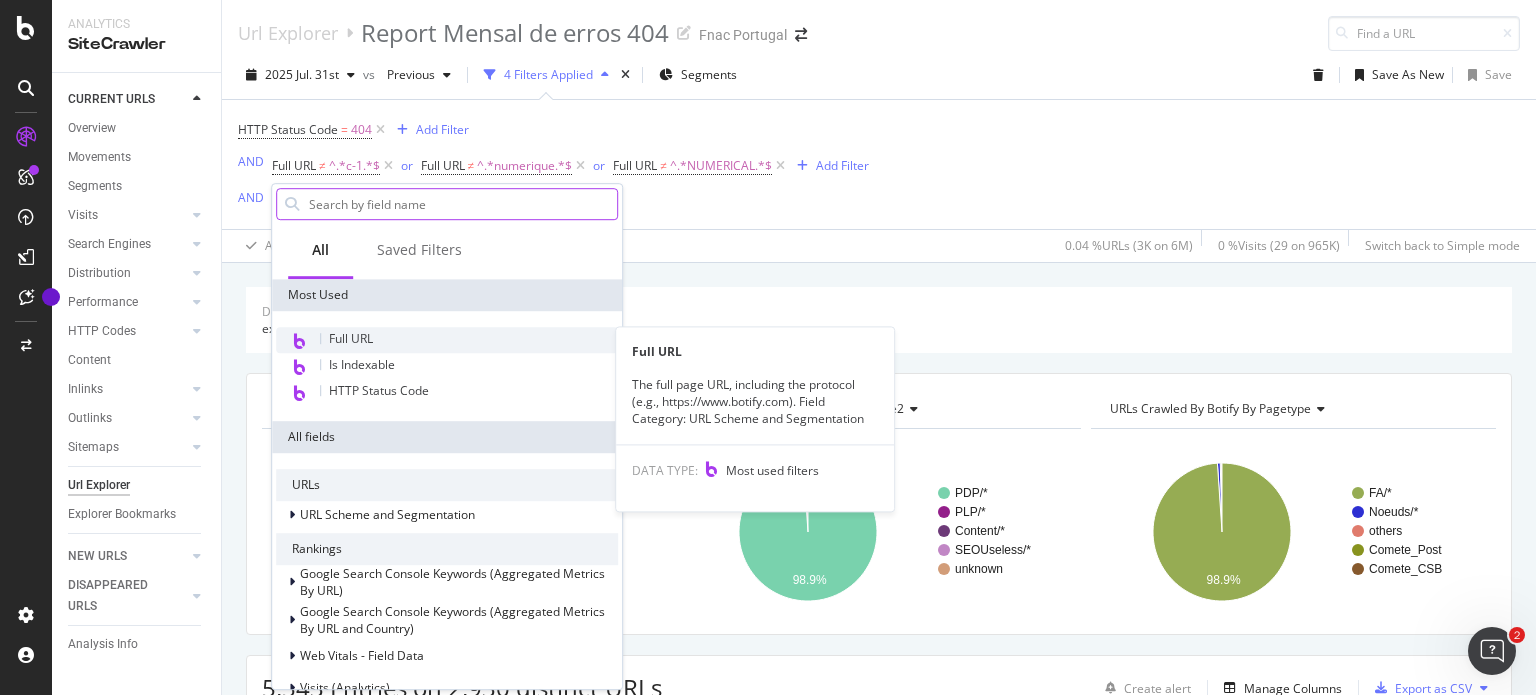 click on "Full URL" at bounding box center (447, 340) 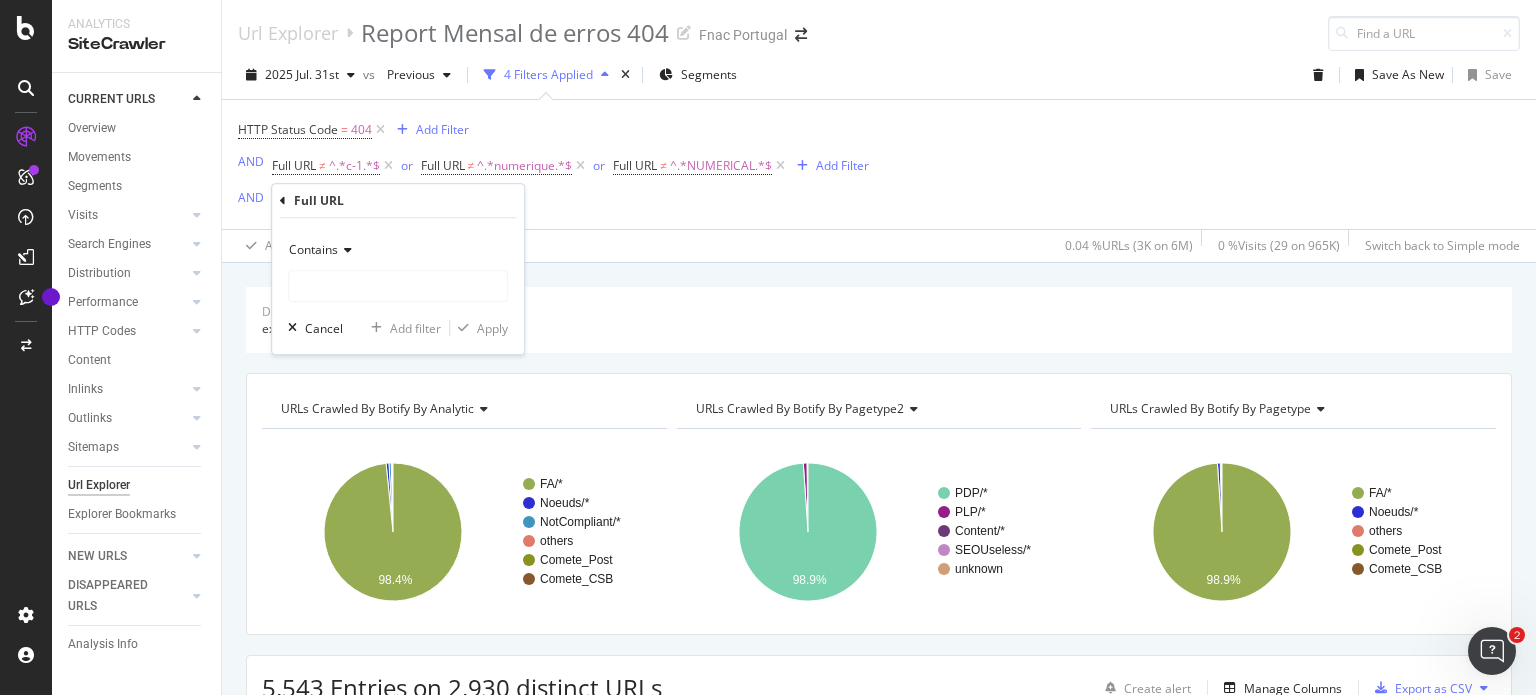 click on "Contains" at bounding box center [313, 249] 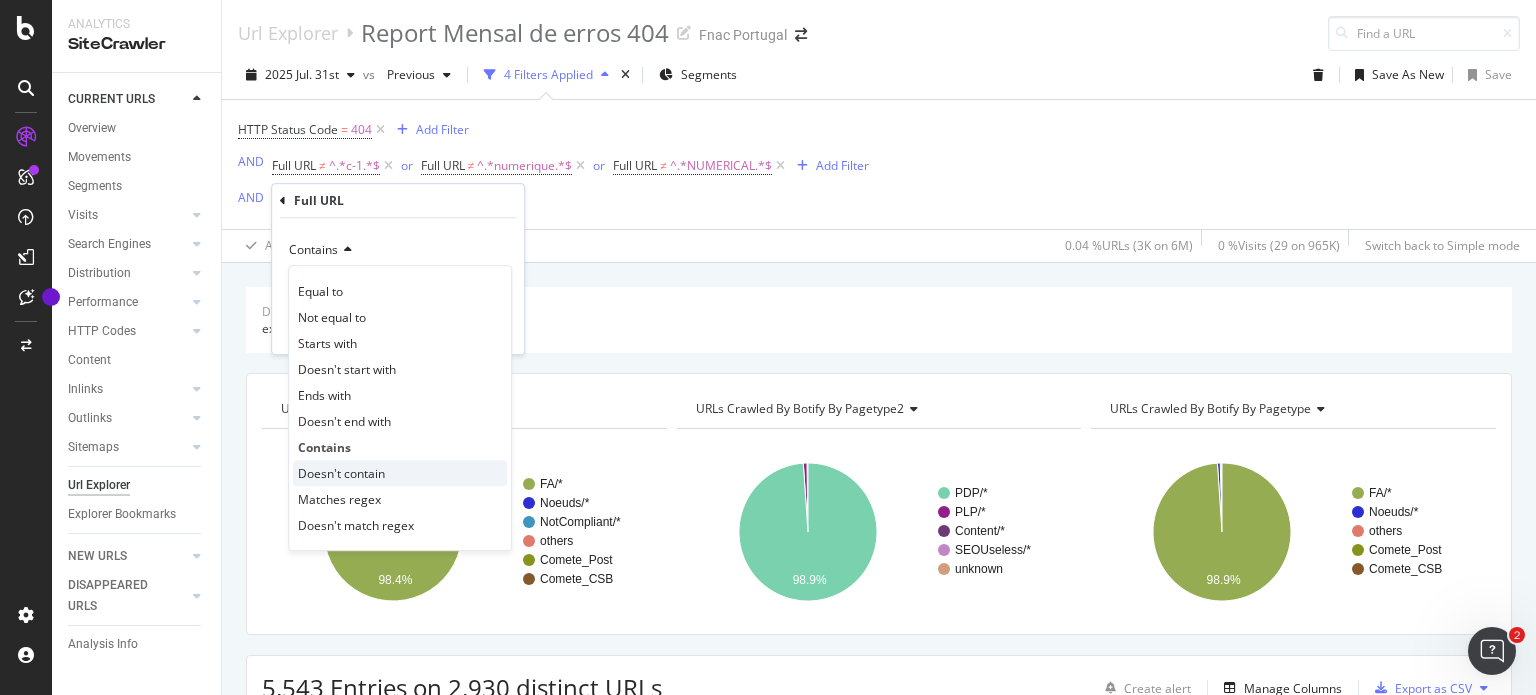 click on "Doesn't contain" at bounding box center (400, 473) 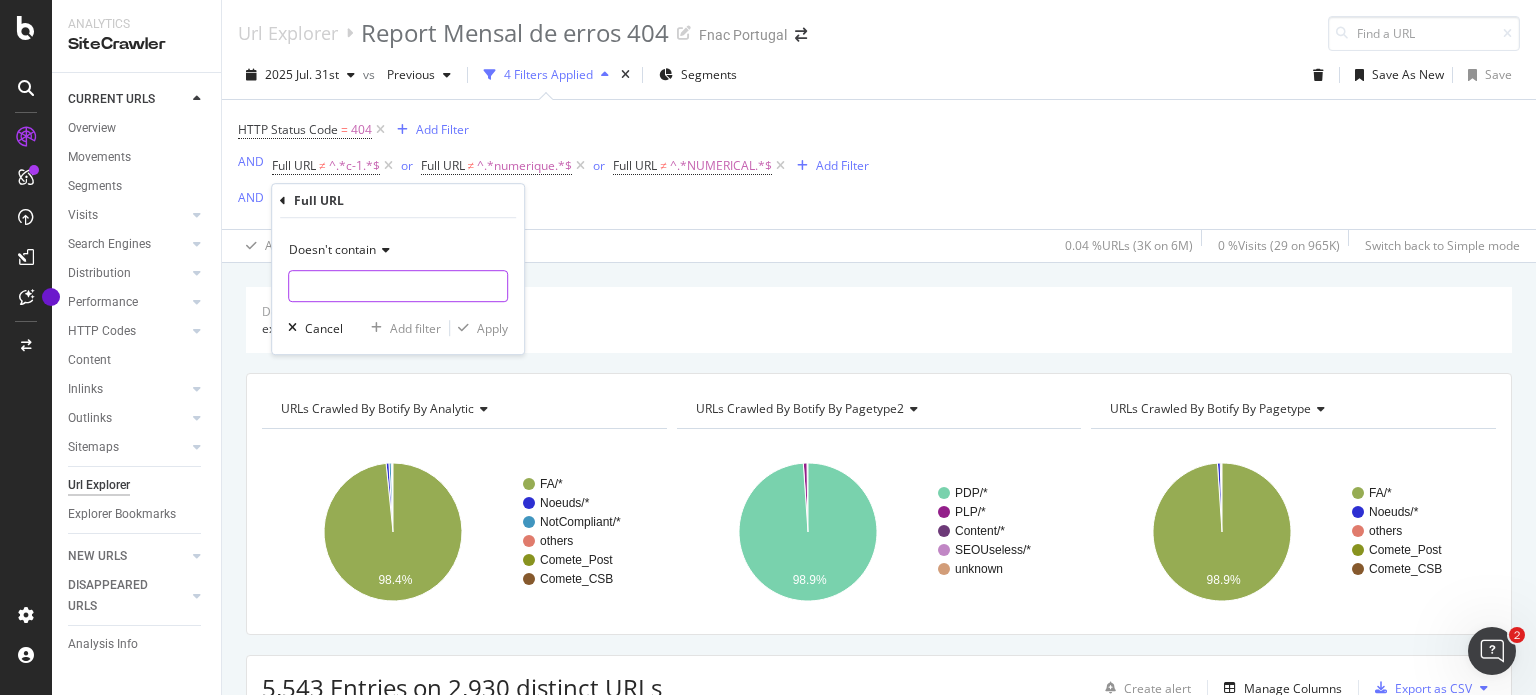 click at bounding box center (398, 286) 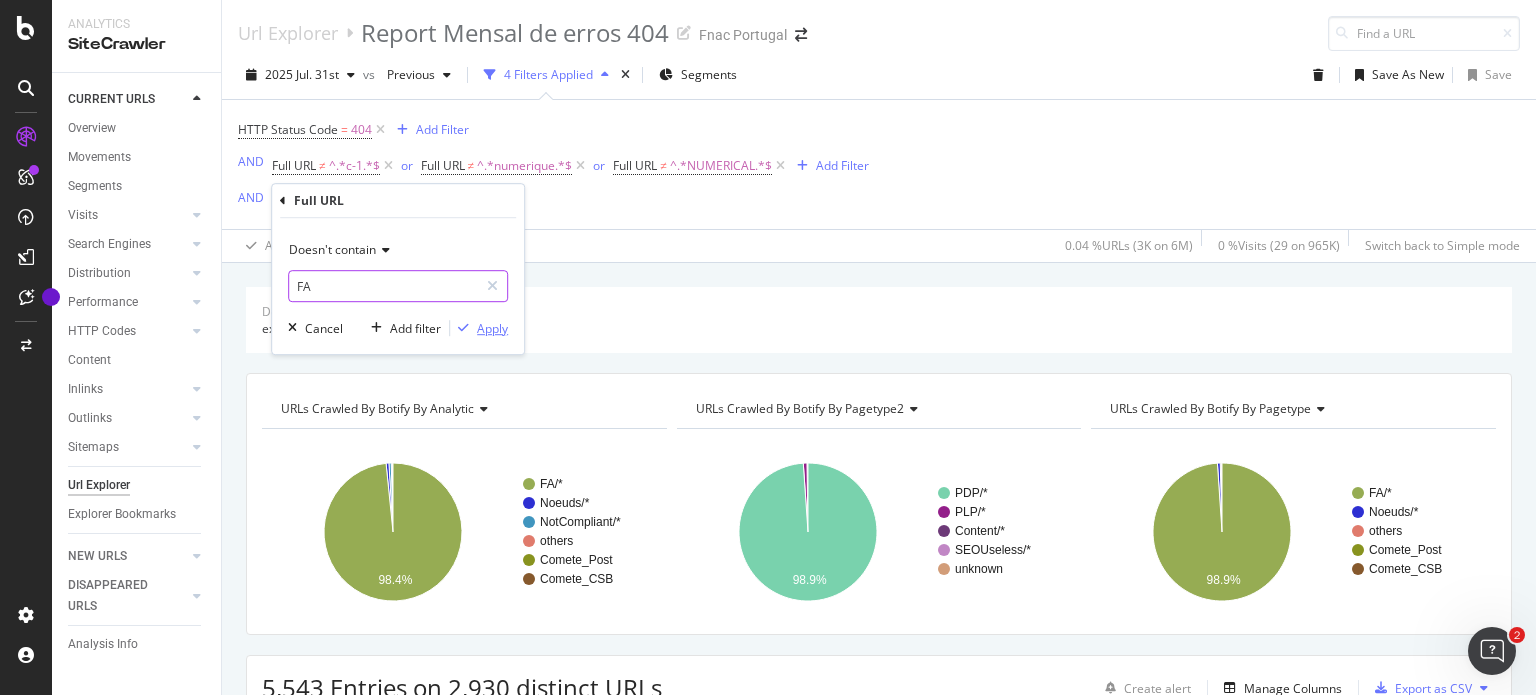 type on "FA" 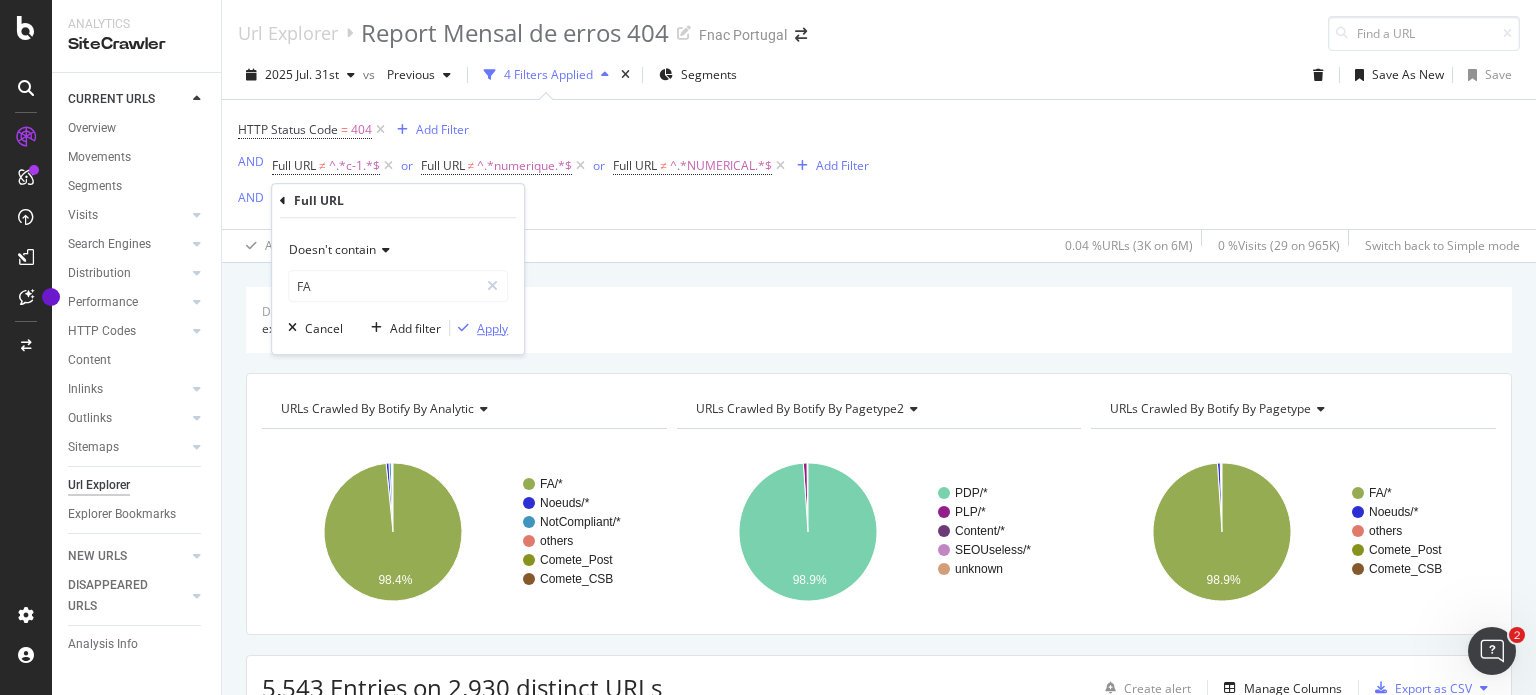 click on "Apply" at bounding box center (479, 328) 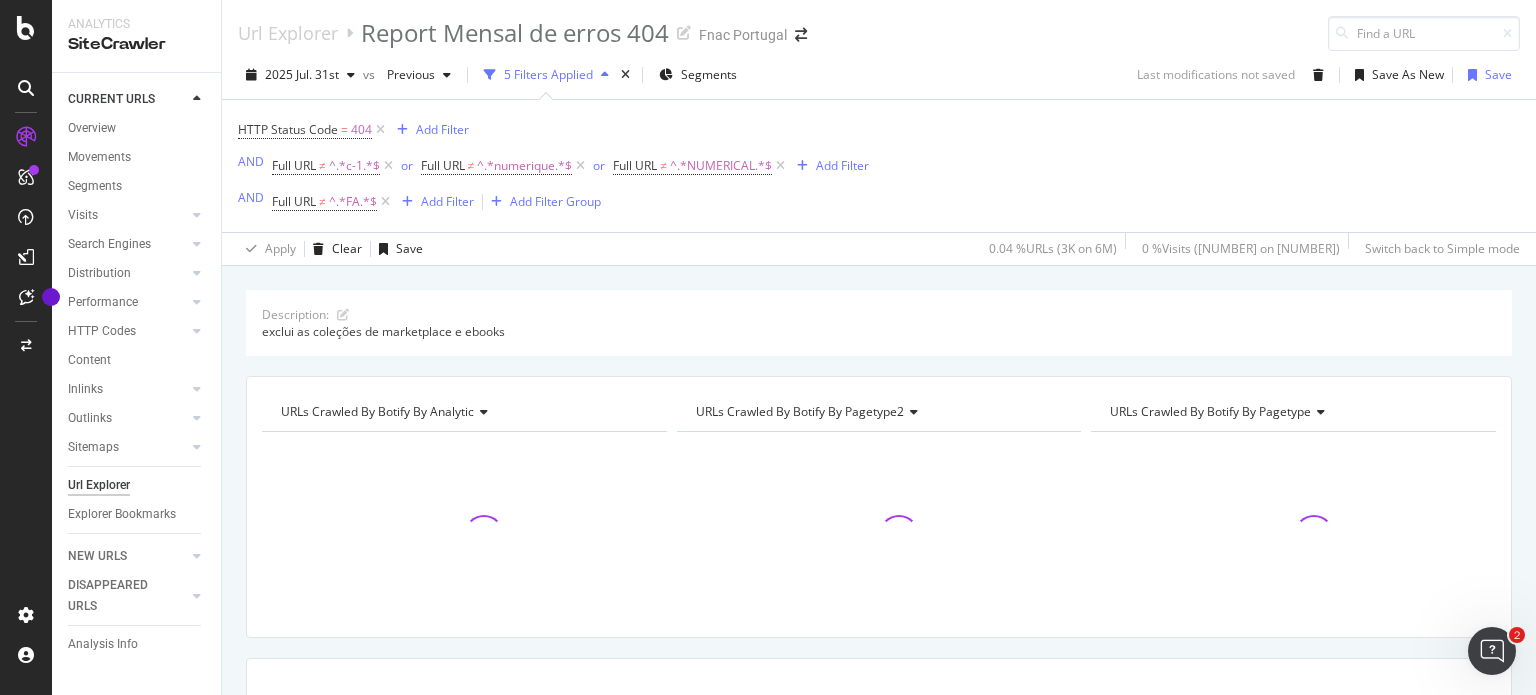 scroll, scrollTop: 332, scrollLeft: 0, axis: vertical 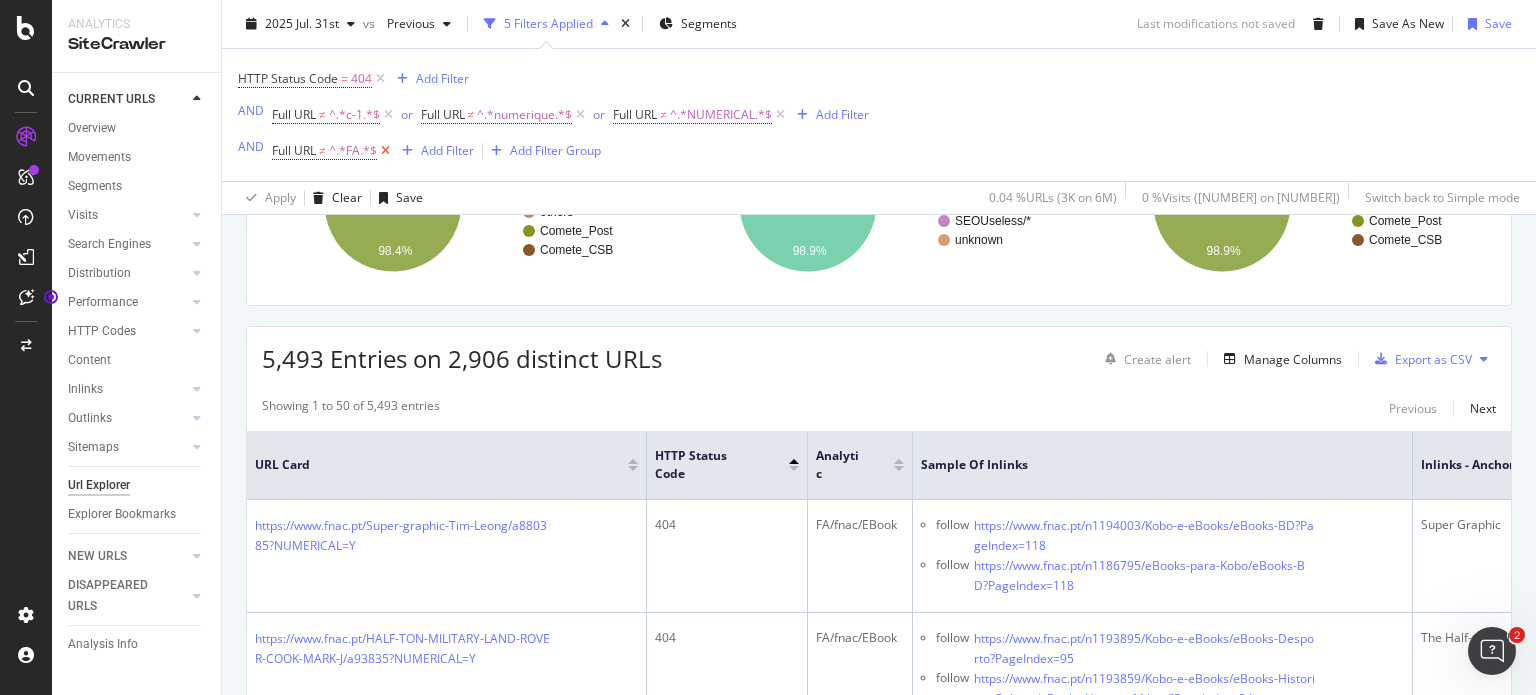 click at bounding box center (385, 151) 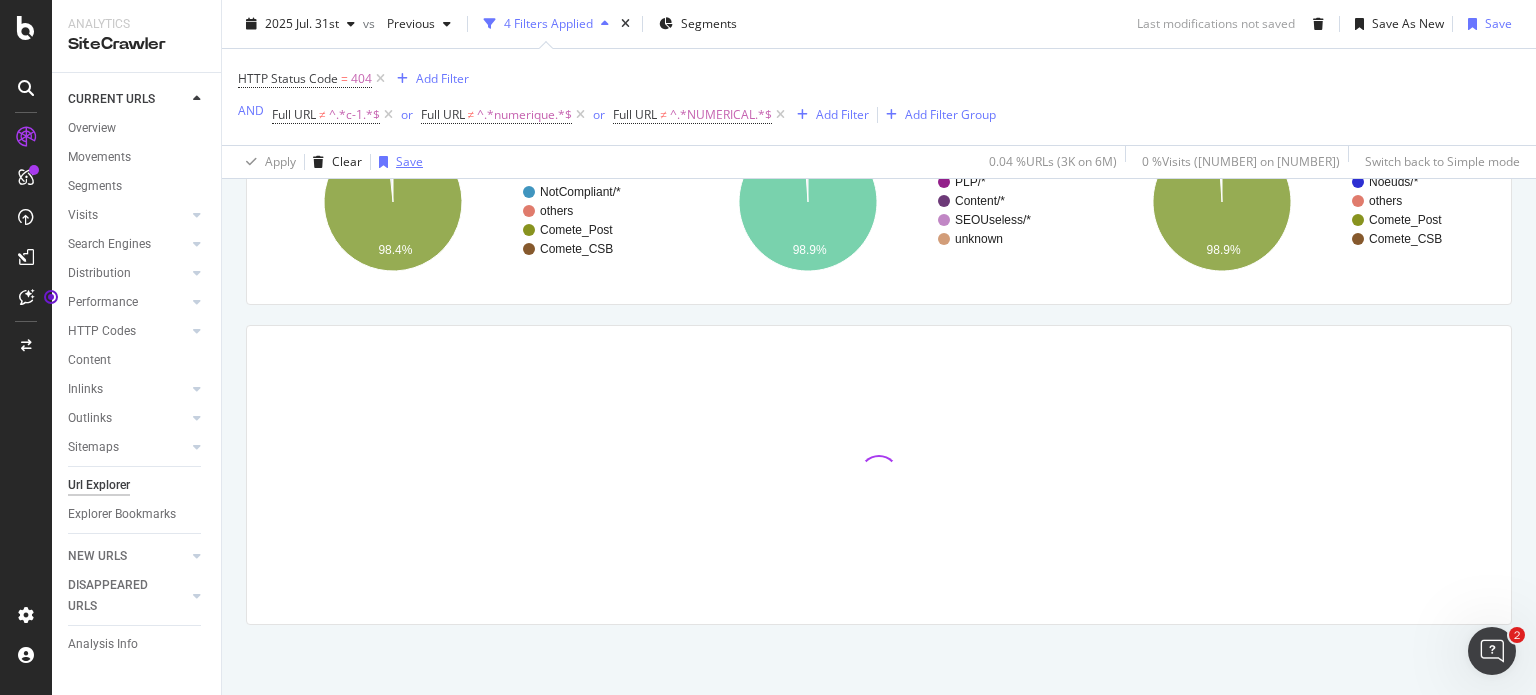 scroll, scrollTop: 296, scrollLeft: 0, axis: vertical 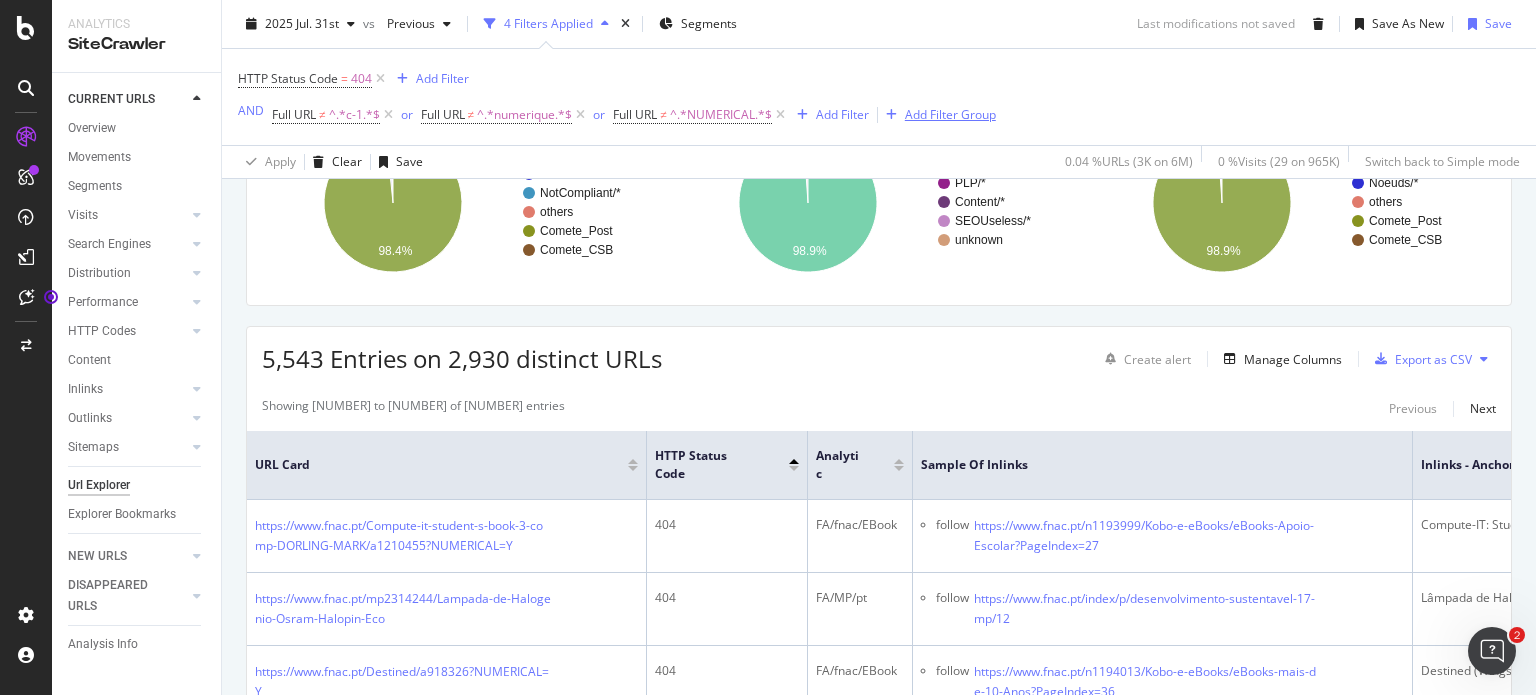 click on "Add Filter Group" at bounding box center (950, 114) 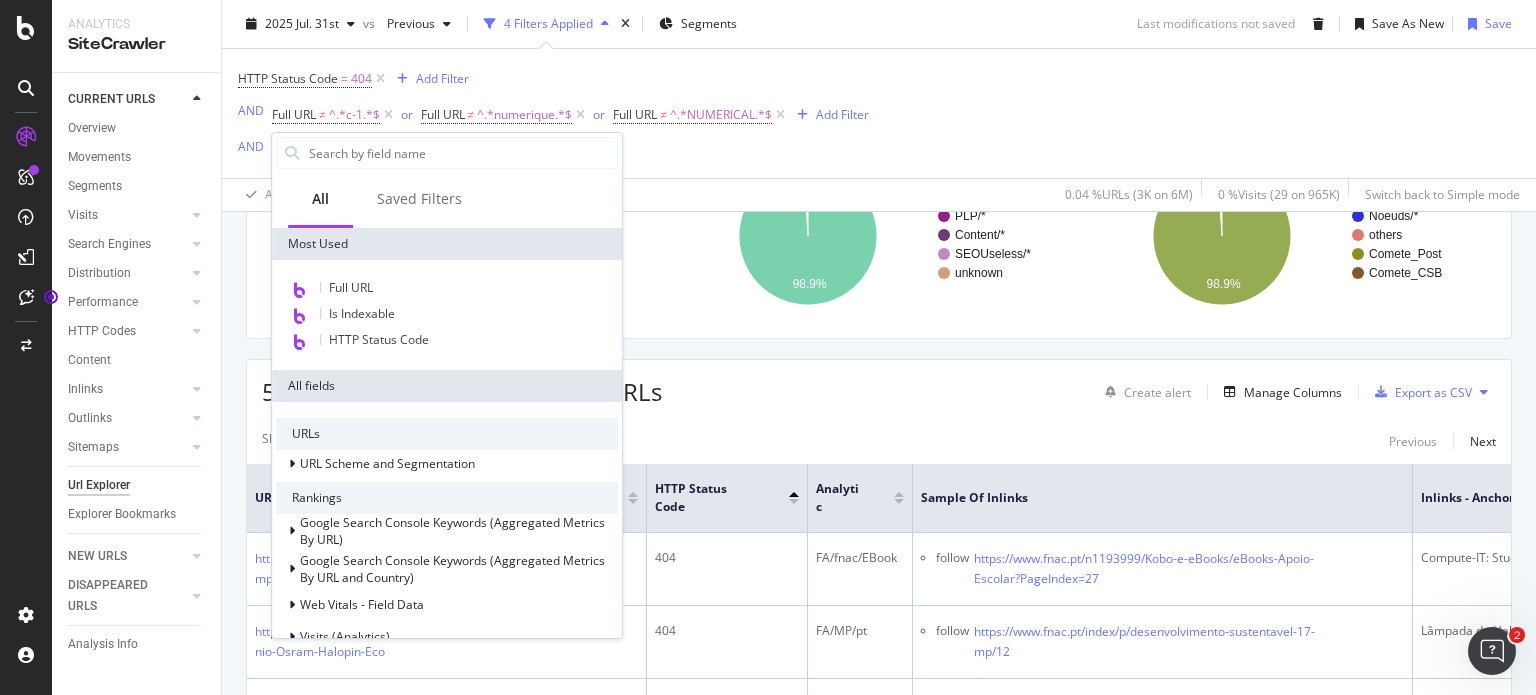 scroll, scrollTop: 328, scrollLeft: 0, axis: vertical 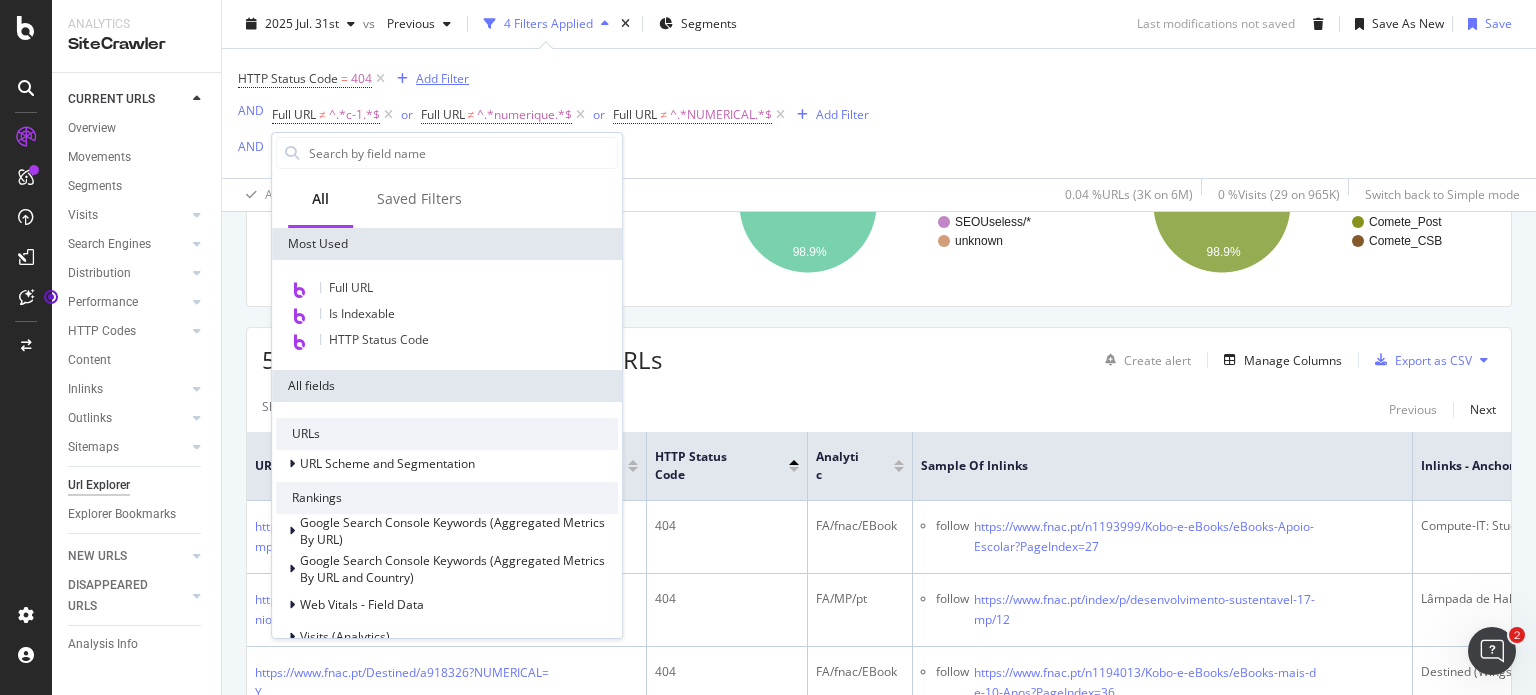click on "Add Filter" at bounding box center (442, 78) 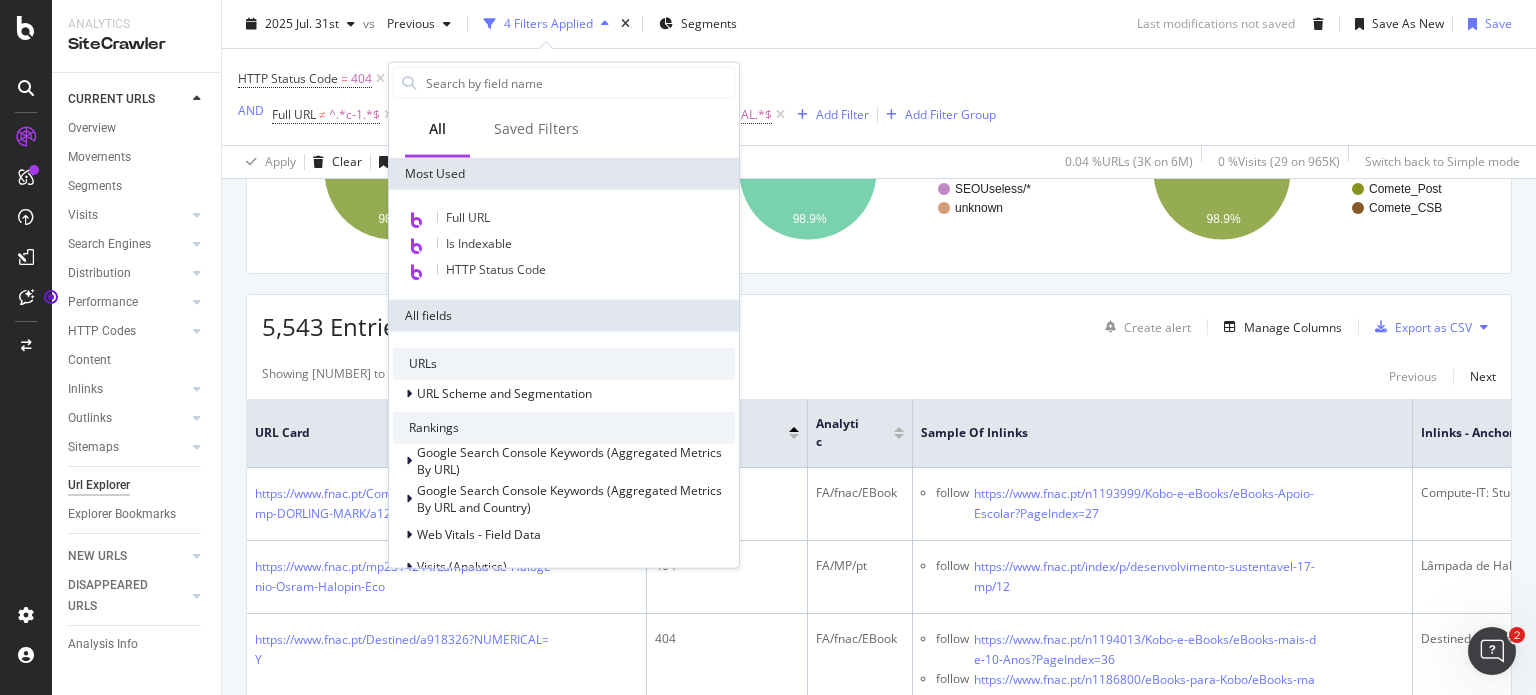 scroll, scrollTop: 296, scrollLeft: 0, axis: vertical 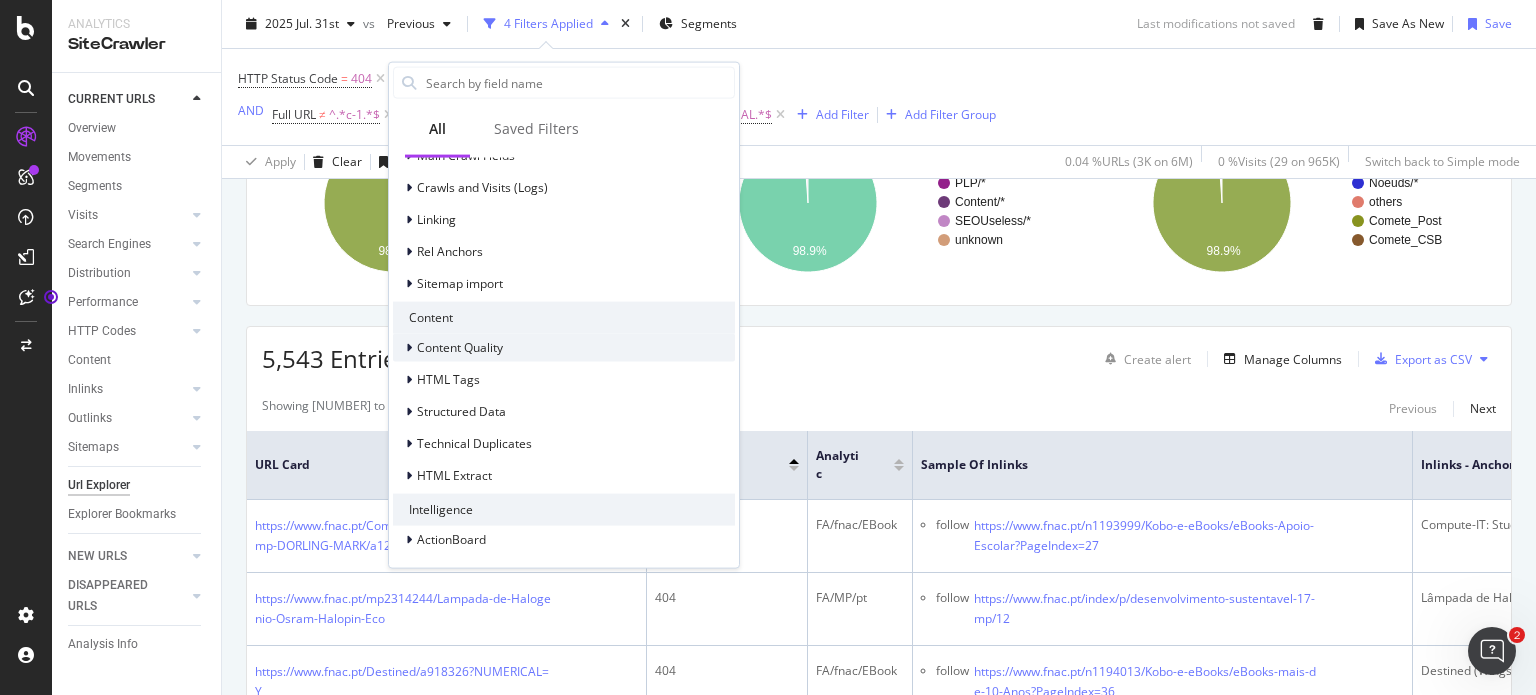 click at bounding box center [409, 347] 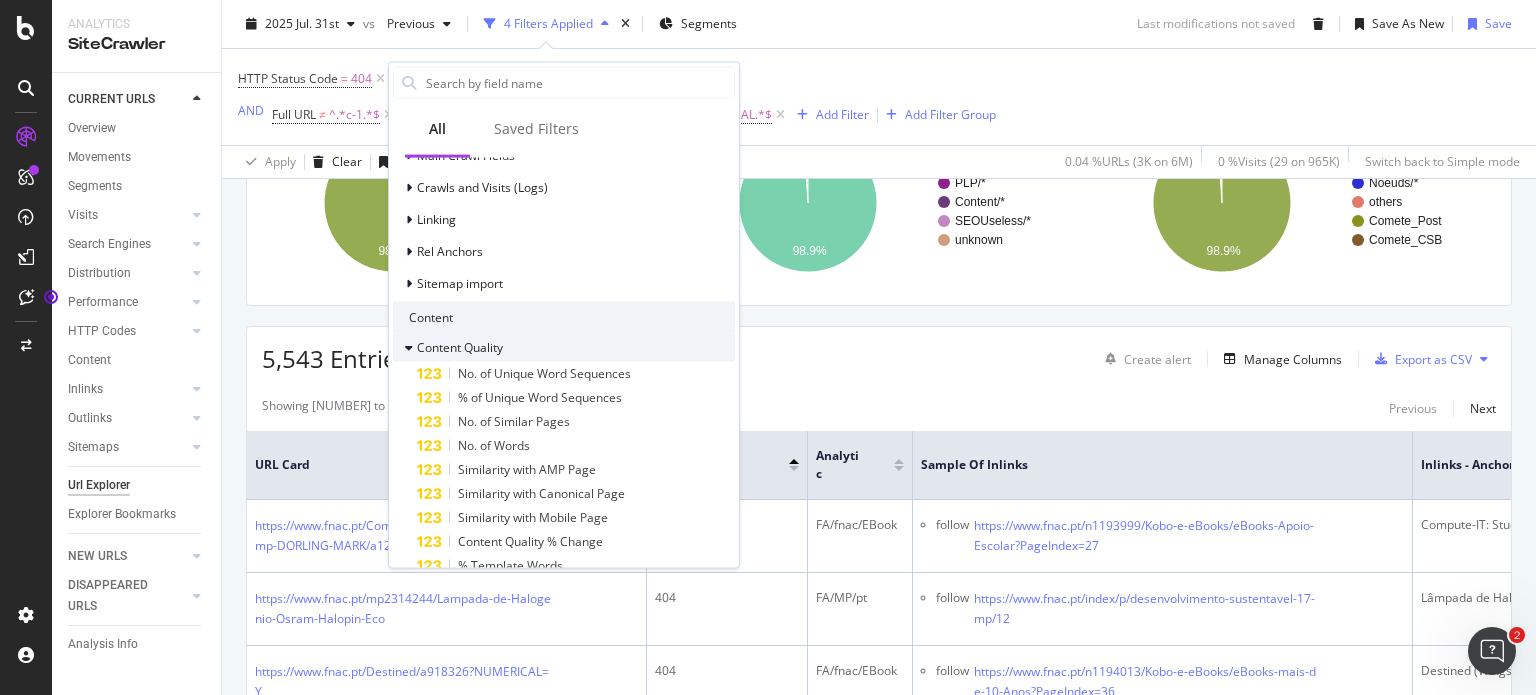 click at bounding box center (409, 347) 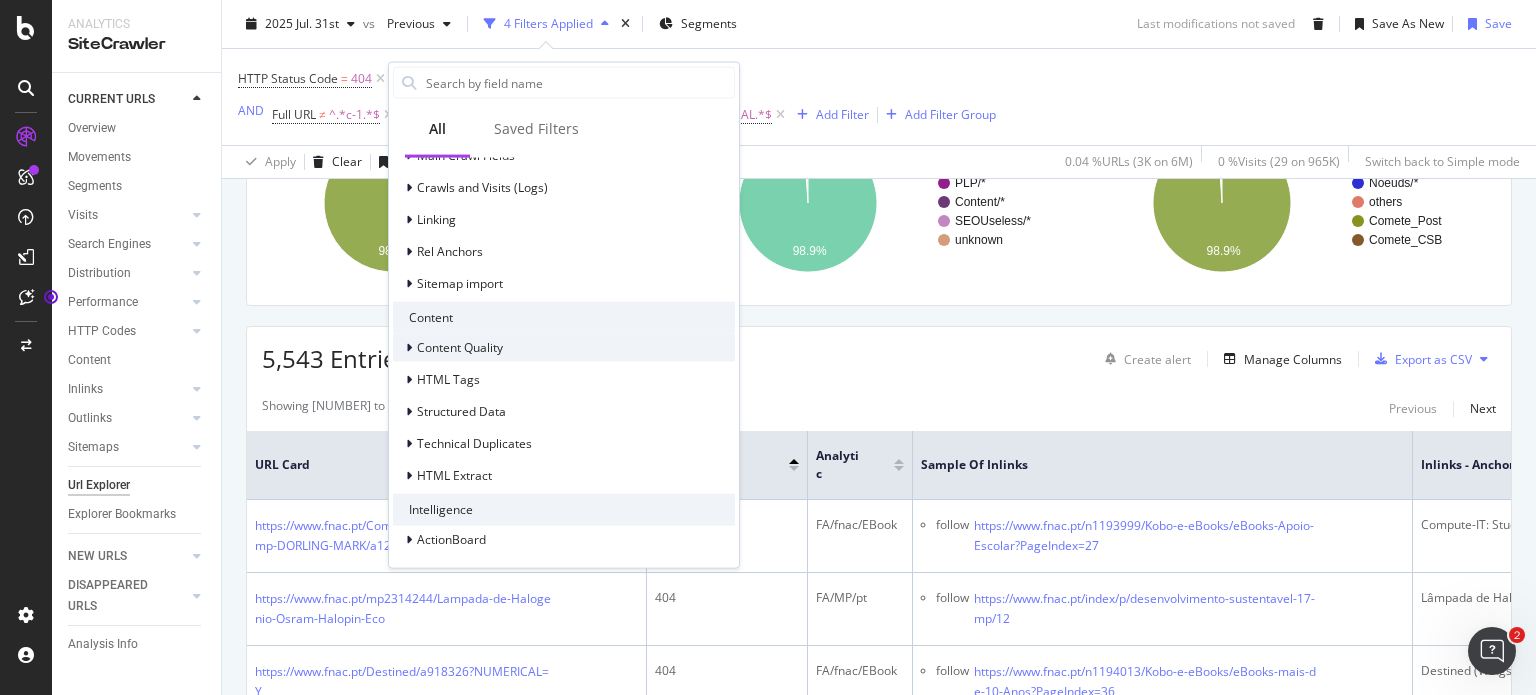 scroll, scrollTop: 373, scrollLeft: 0, axis: vertical 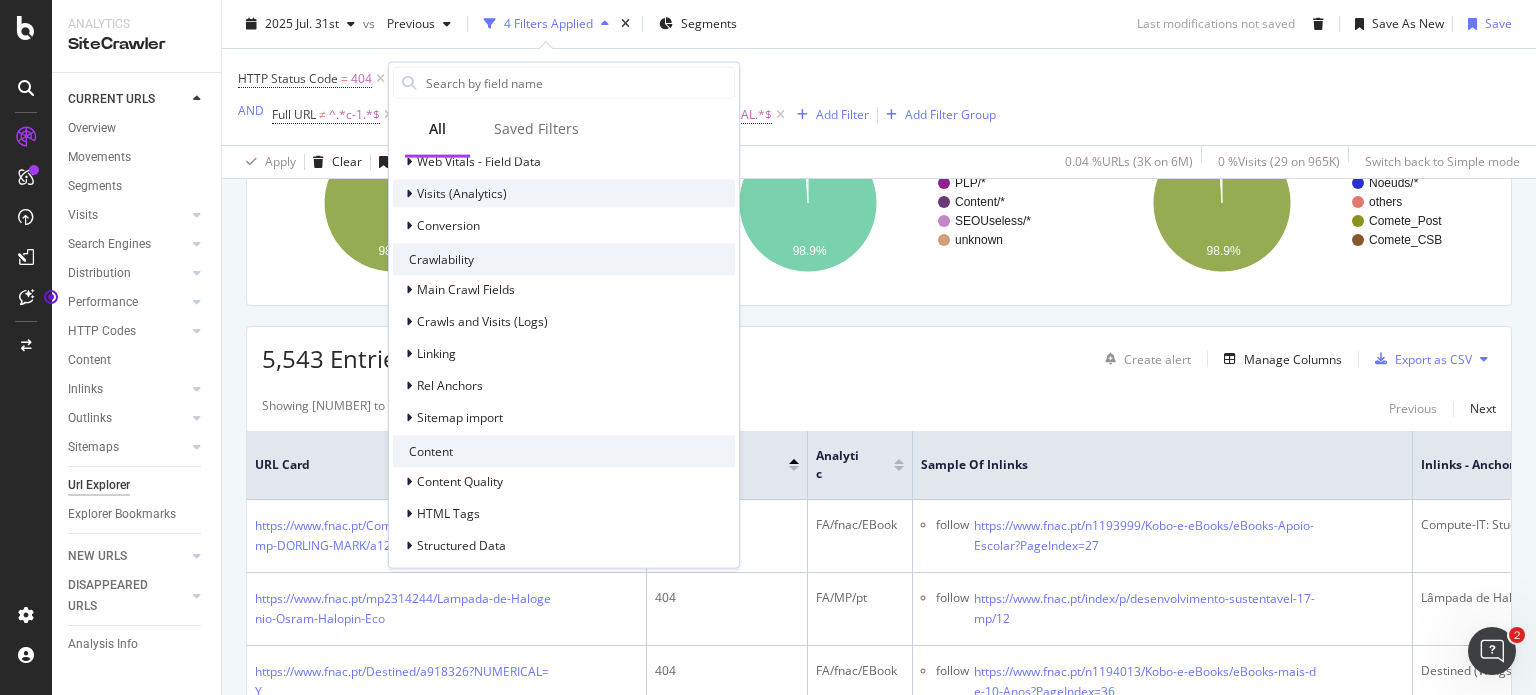 click at bounding box center (409, 193) 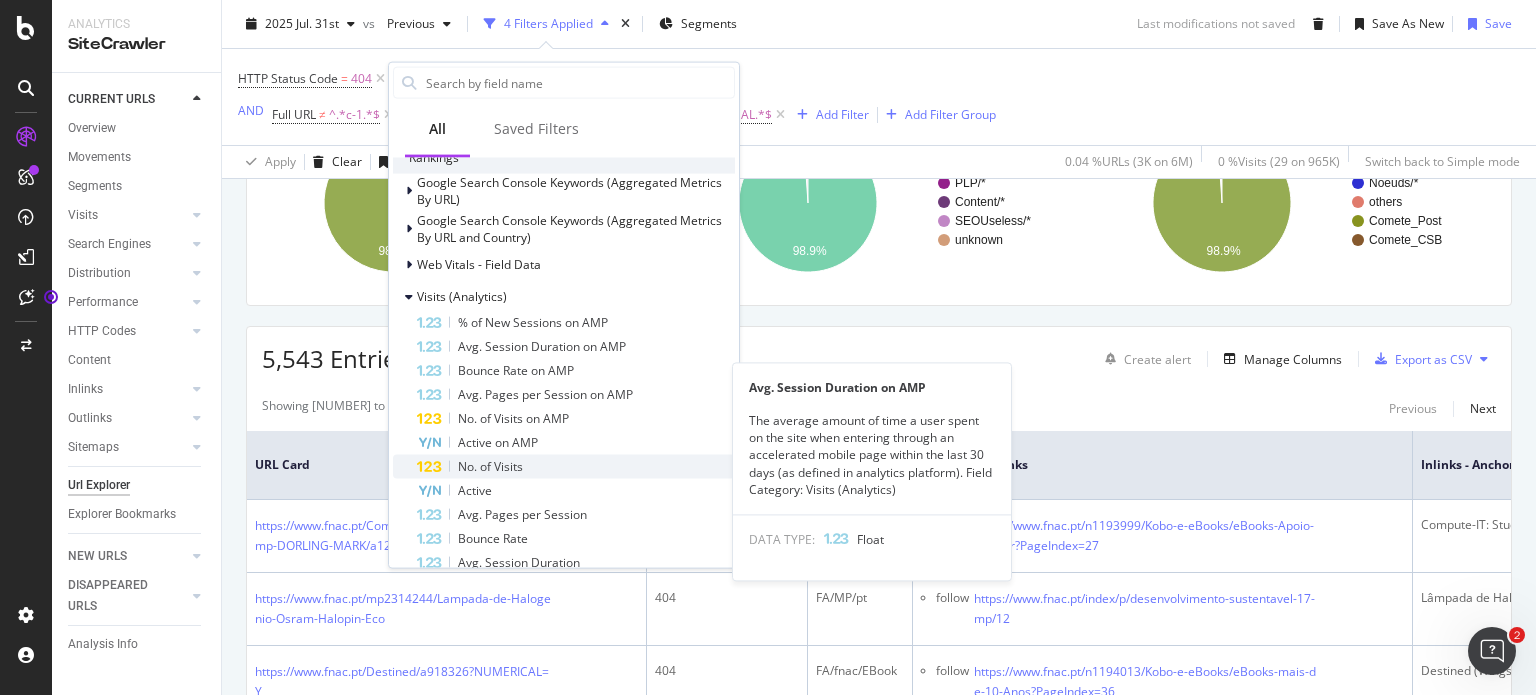scroll, scrollTop: 240, scrollLeft: 0, axis: vertical 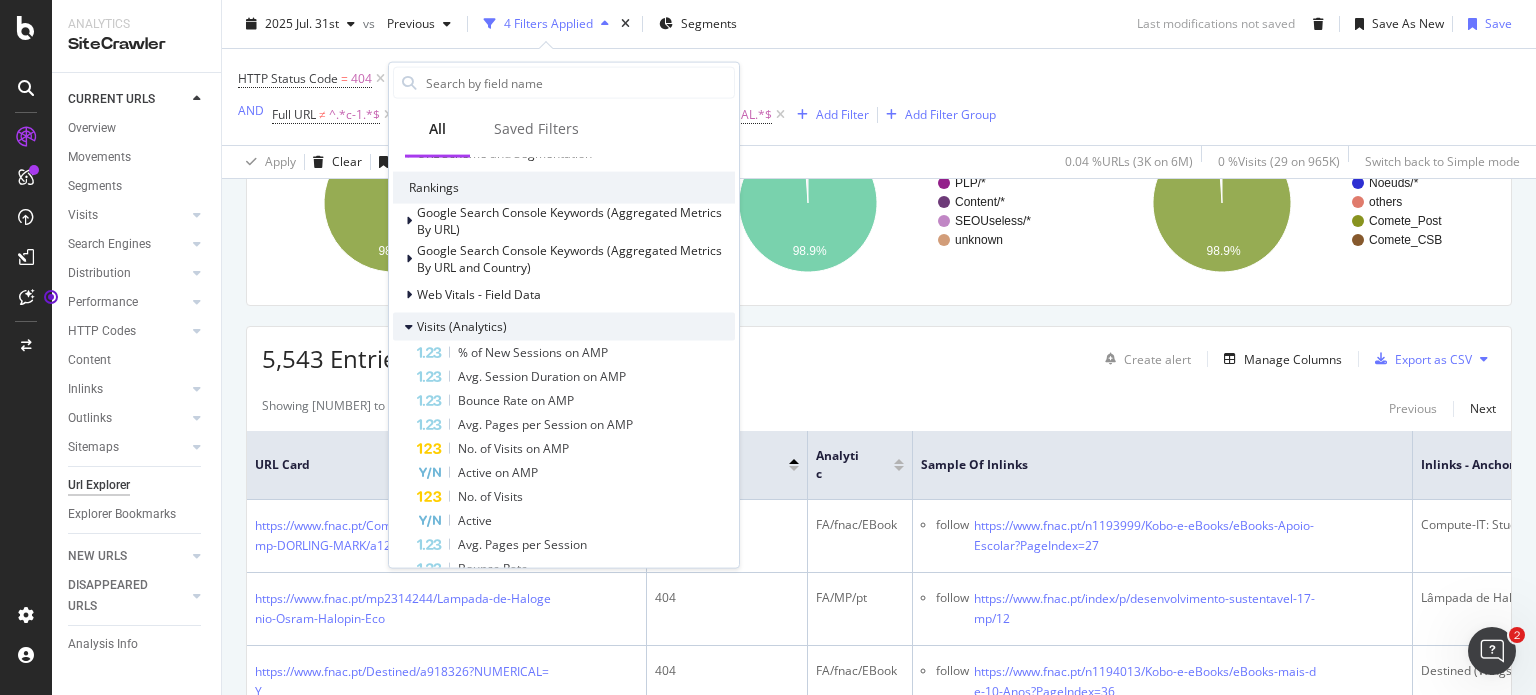 click at bounding box center [409, 326] 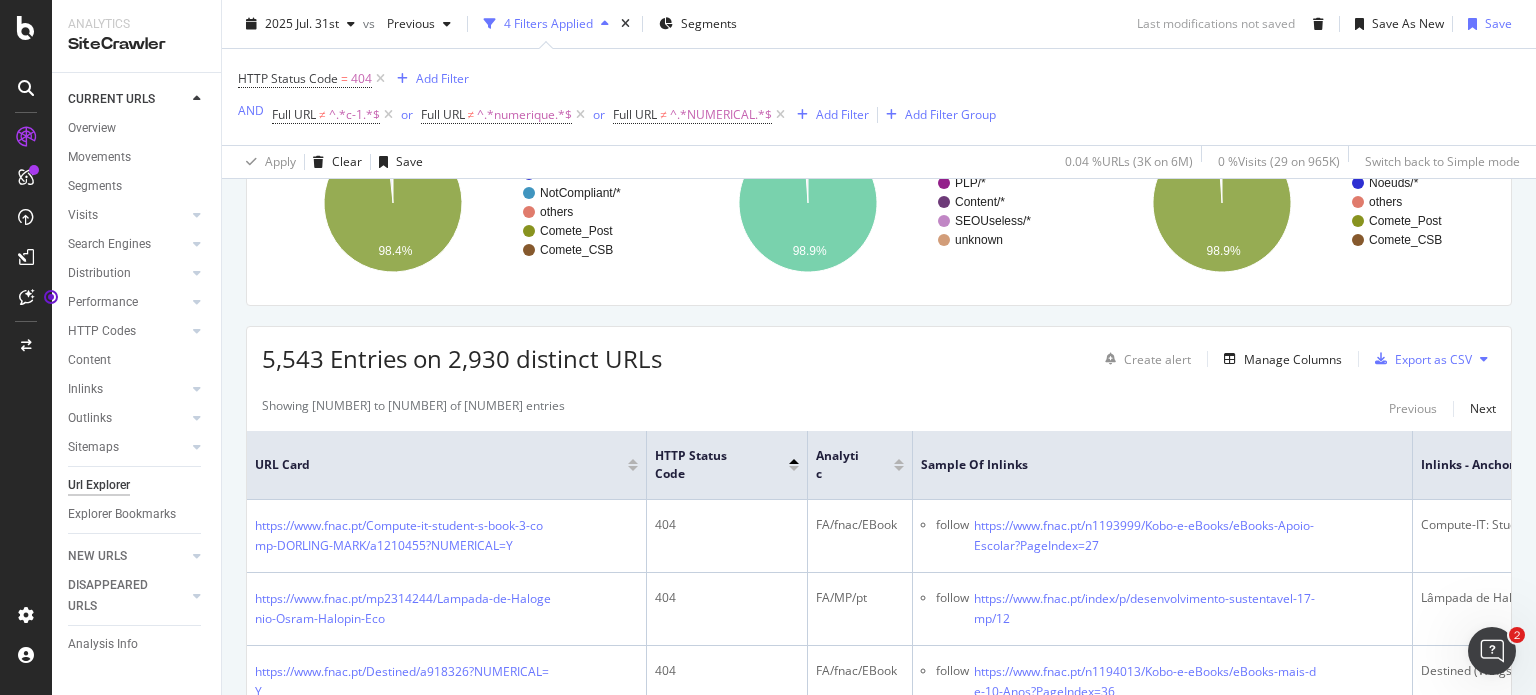 click on "Showing 1 to 50 of 5,543 entries Previous Next" at bounding box center (879, 409) 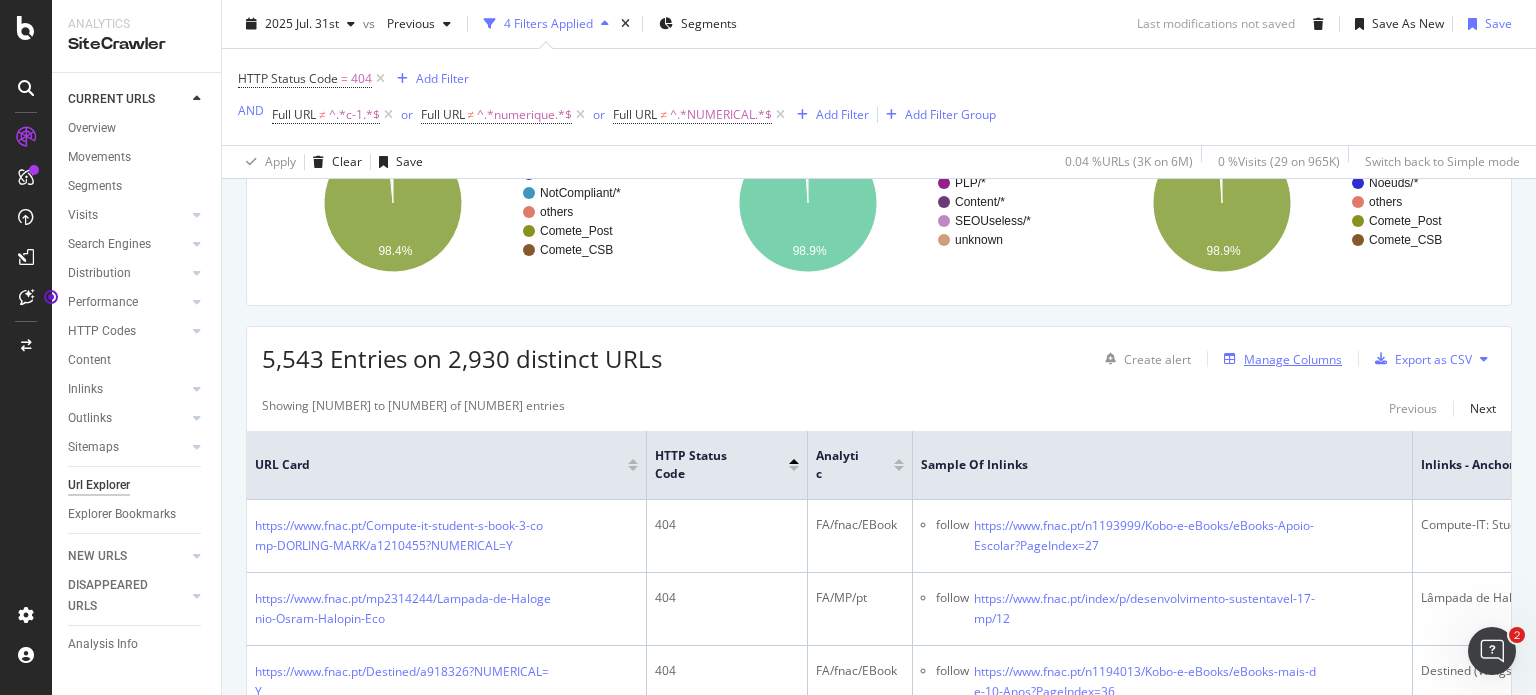 click on "Manage Columns" at bounding box center [1293, 359] 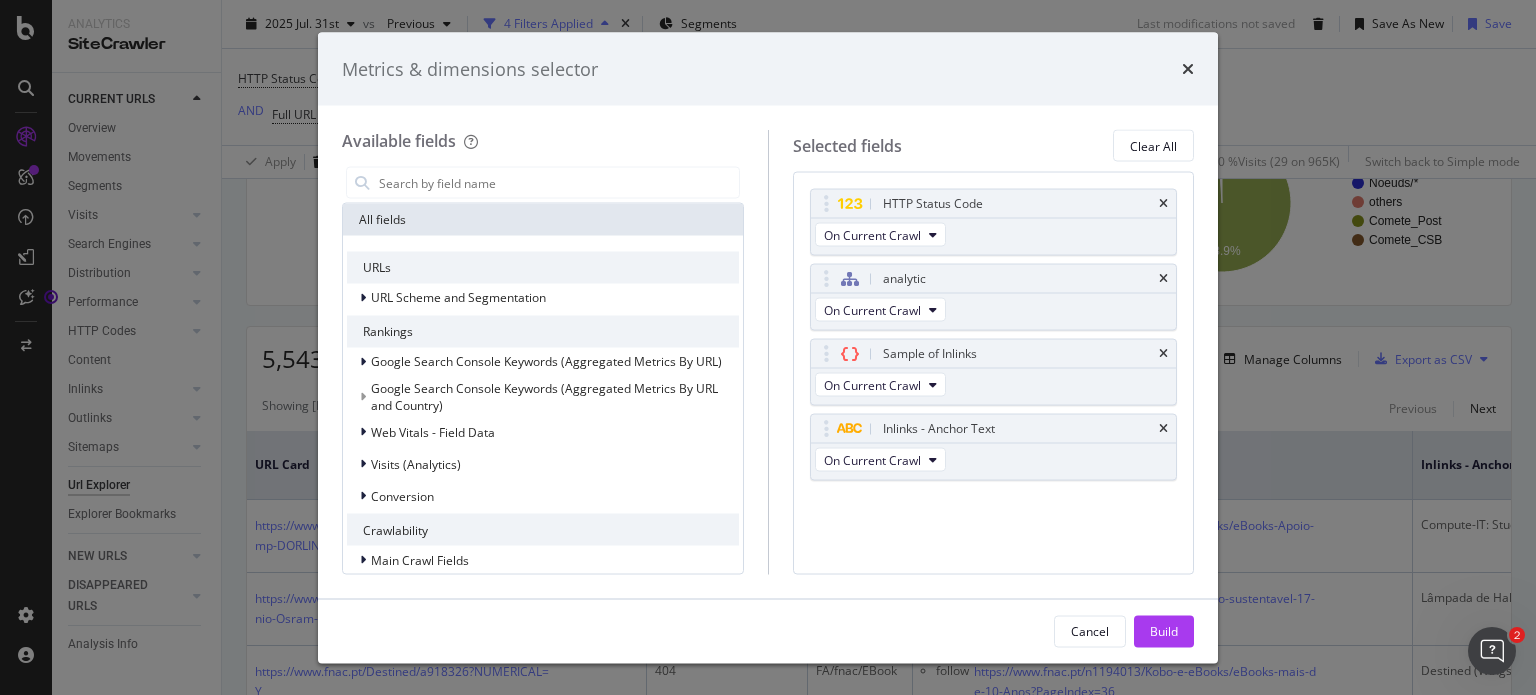 click on "Metrics & dimensions selector Available fields All fields URLs URL Scheme and Segmentation Rankings Google Search Console Keywords (Aggregated Metrics By URL) Google Search Console Keywords (Aggregated Metrics By URL and Country) Web Vitals - Field Data Visits (Analytics) Conversion Crawlability Main Crawl Fields Crawls and Visits (Logs) Linking Rel Anchors Sitemap import Content Content Quality HTML Tags Structured Data Technical Duplicates HTML Extract Intelligence ActionBoard Selected fields Clear All HTTP Status Code On Current Crawl analytic On Current Crawl Sample of Inlinks On Current Crawl Inlinks - Anchor Text On Current Crawl You can use this field as a
To pick up a draggable item, press the space bar.
While dragging, use the arrow keys to move the item.
Press space again to drop the item in its new position, or press escape to cancel.
Cancel Build" at bounding box center (768, 347) 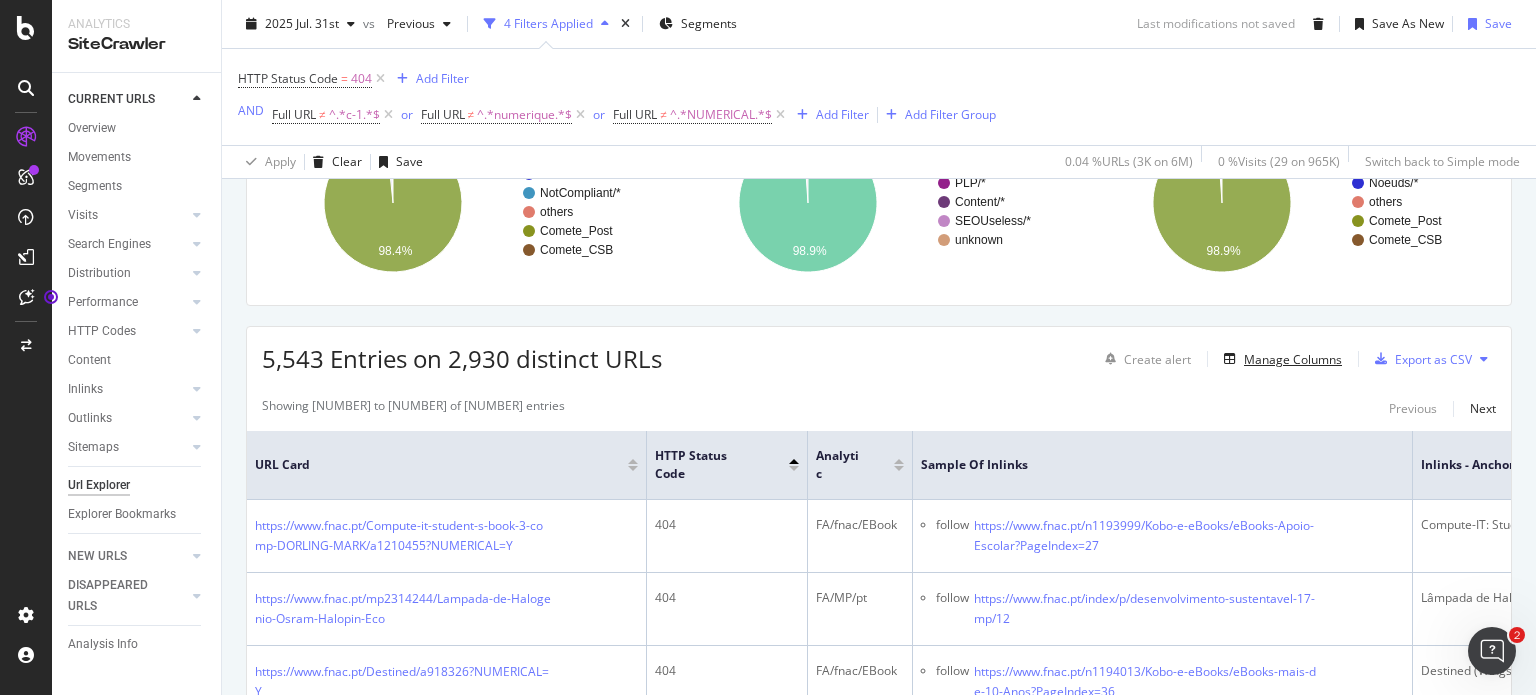 scroll, scrollTop: 0, scrollLeft: 0, axis: both 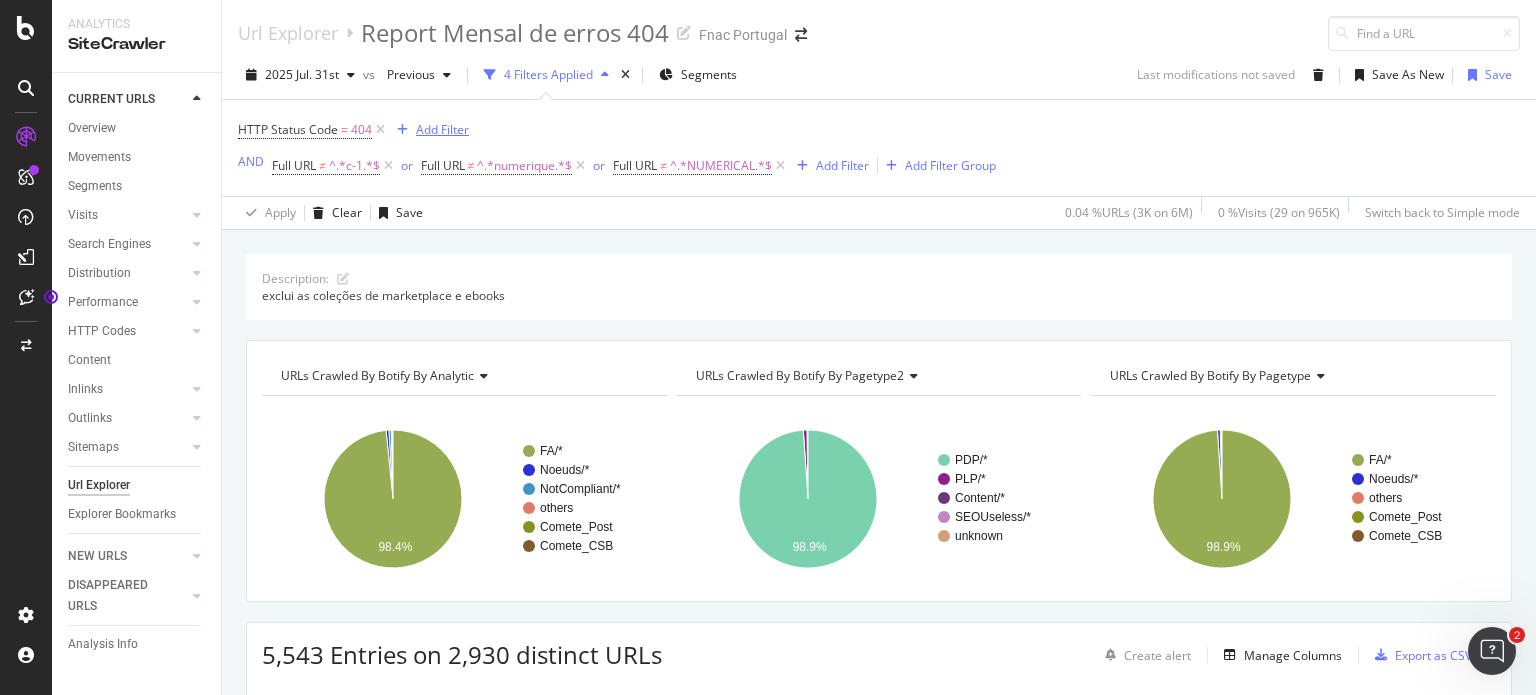 click on "Add Filter" at bounding box center (442, 129) 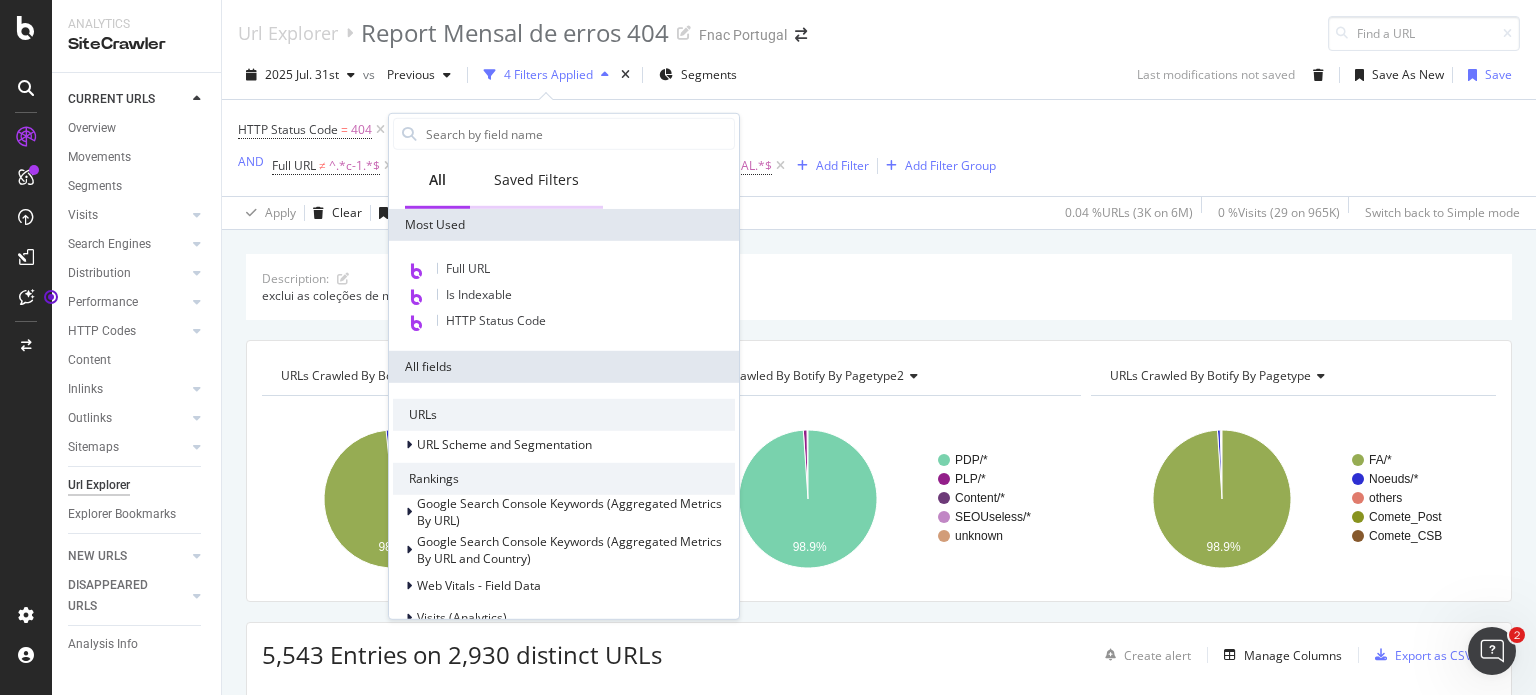 click on "Saved Filters" at bounding box center (536, 180) 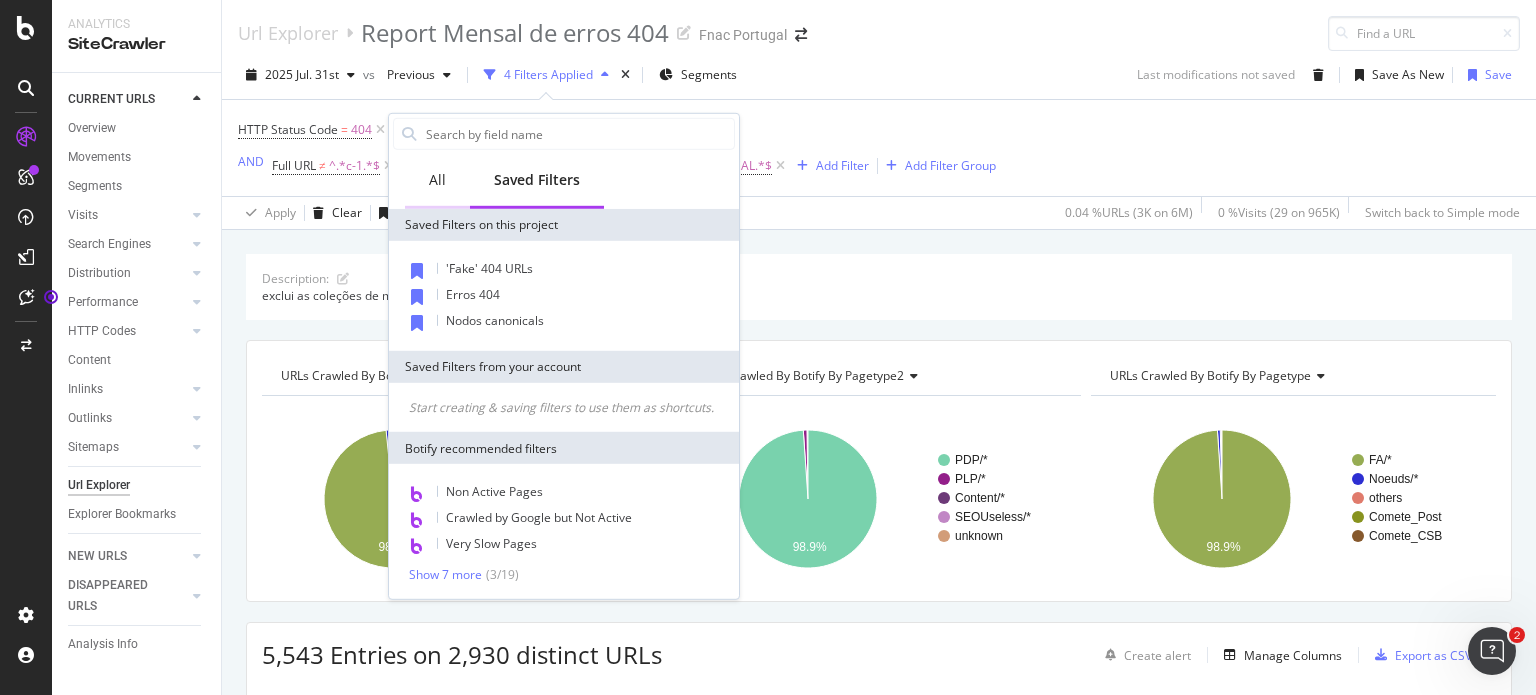click on "All" at bounding box center (437, 180) 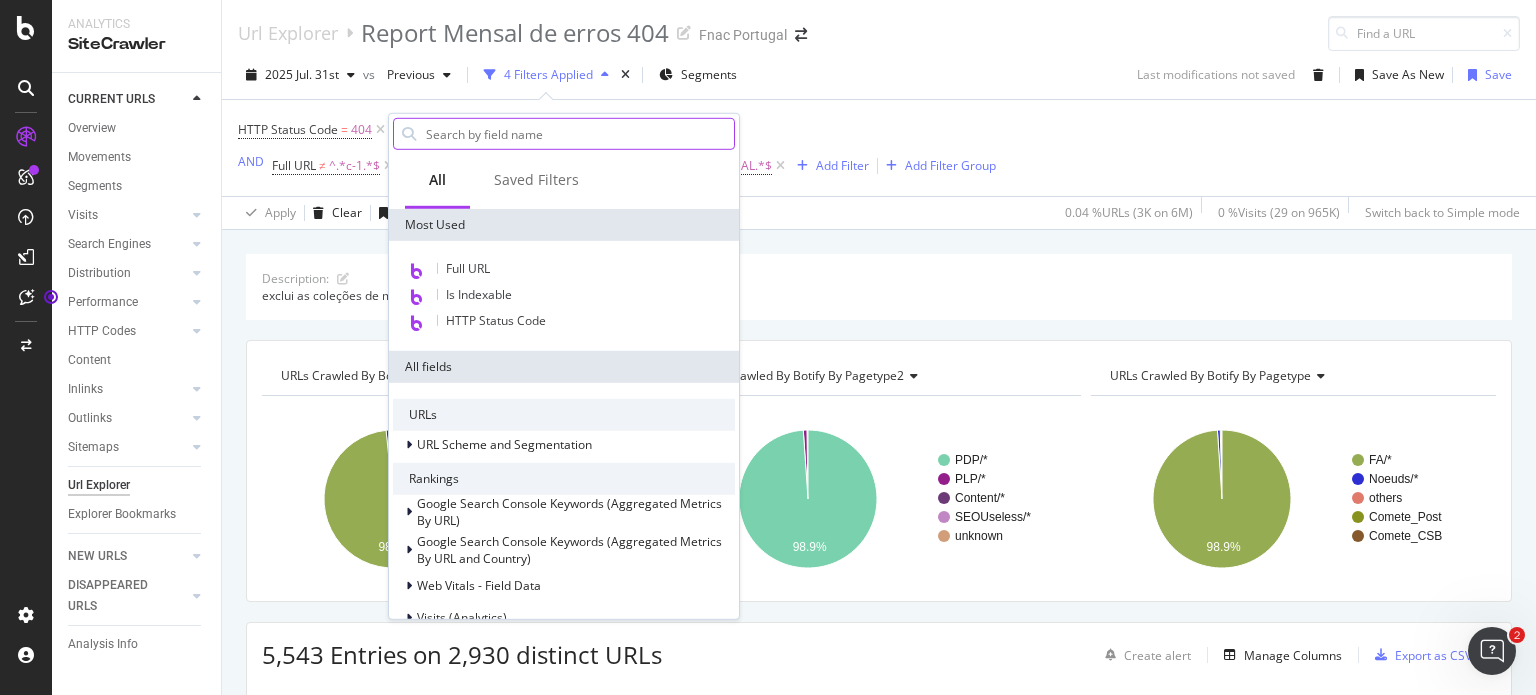 click at bounding box center [579, 134] 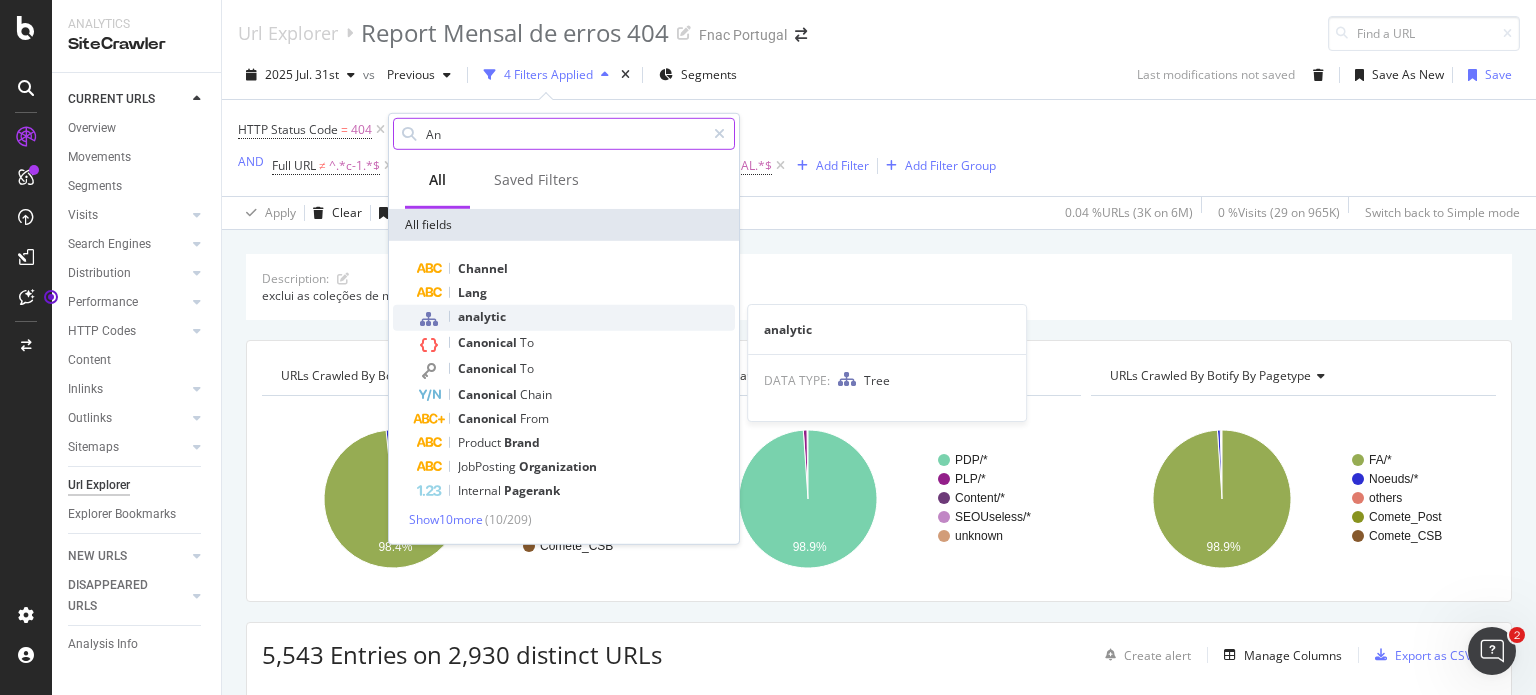 type on "An" 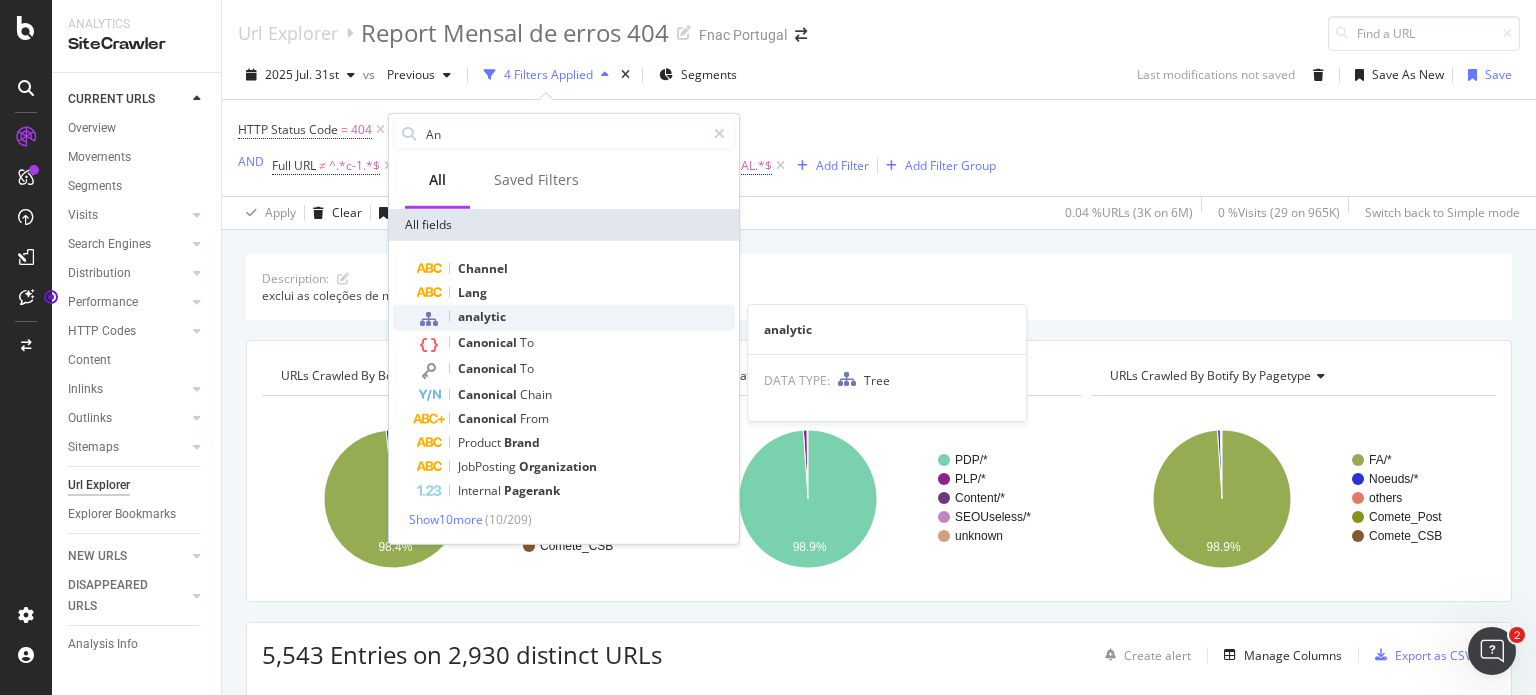 click on "analytic" at bounding box center [482, 316] 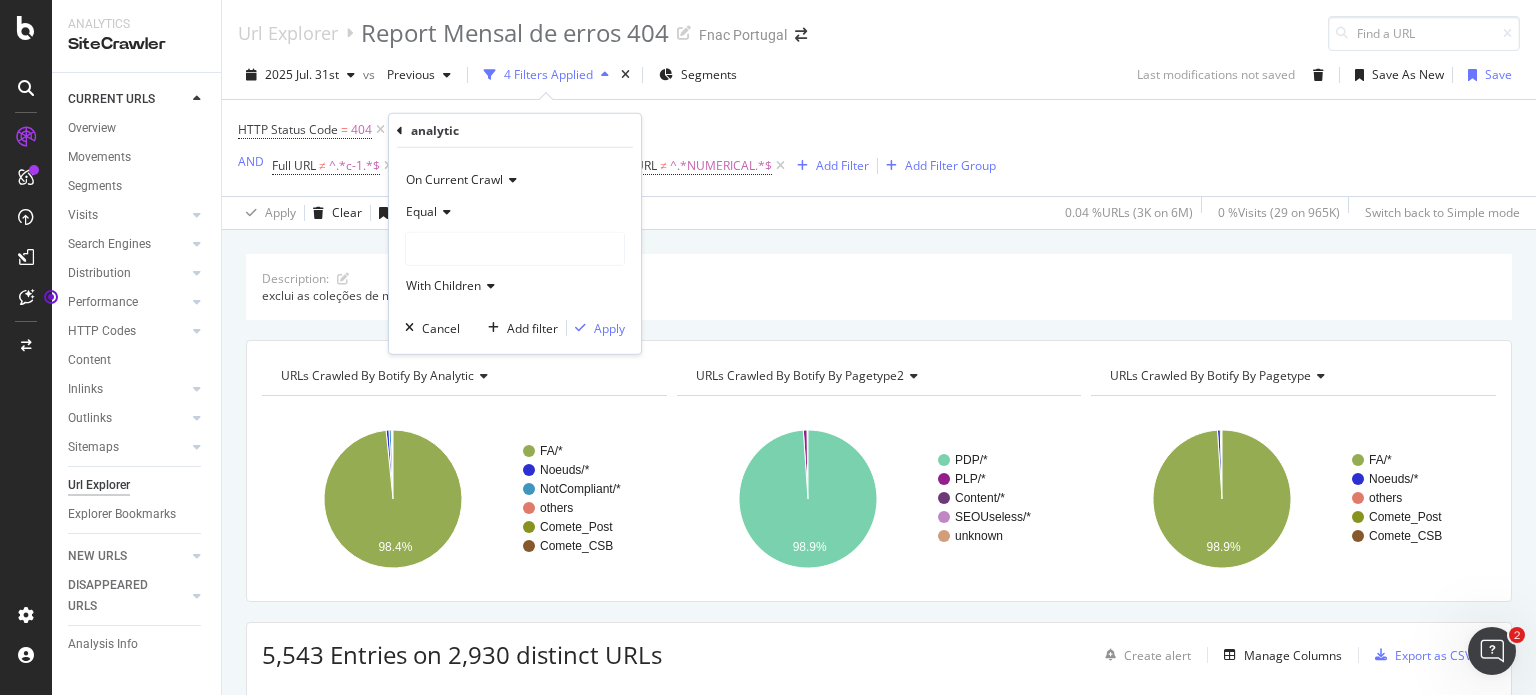 click at bounding box center [444, 212] 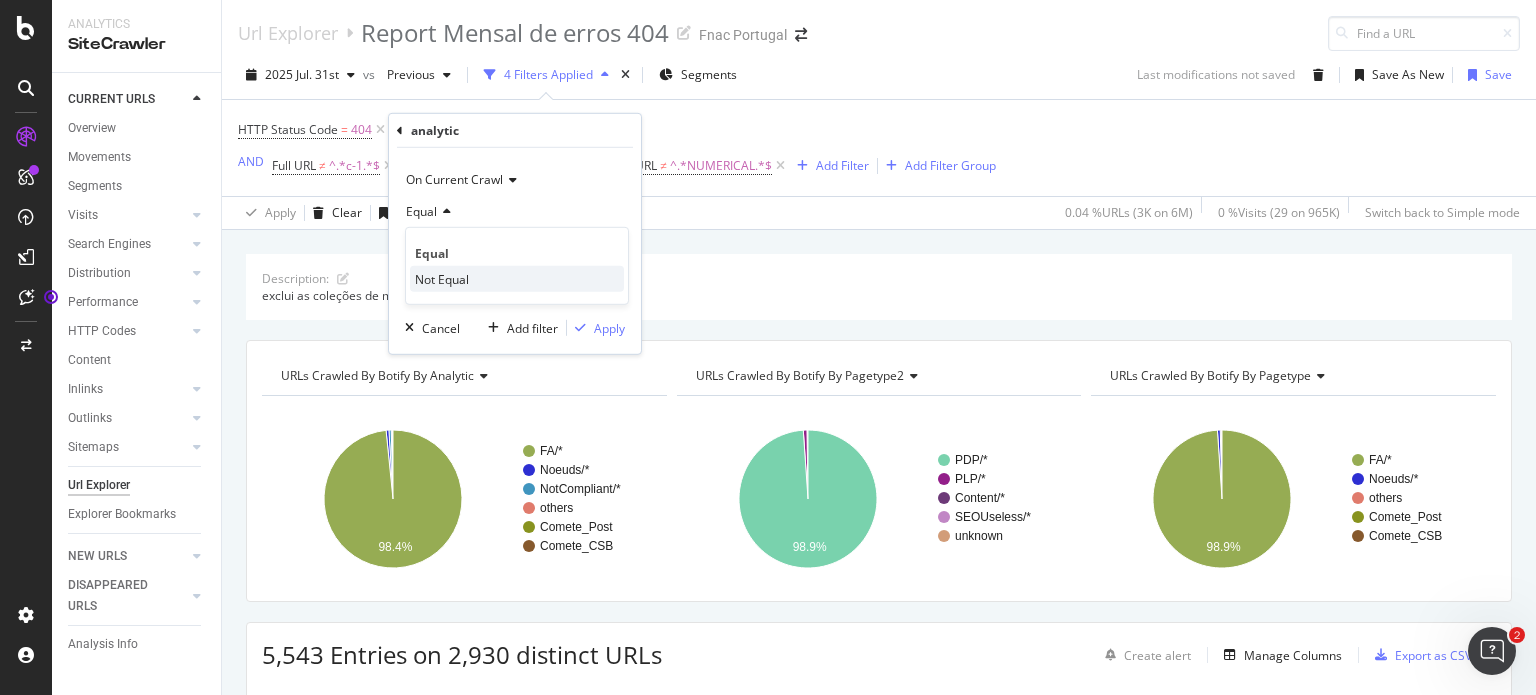 click on "Not Equal" at bounding box center (442, 278) 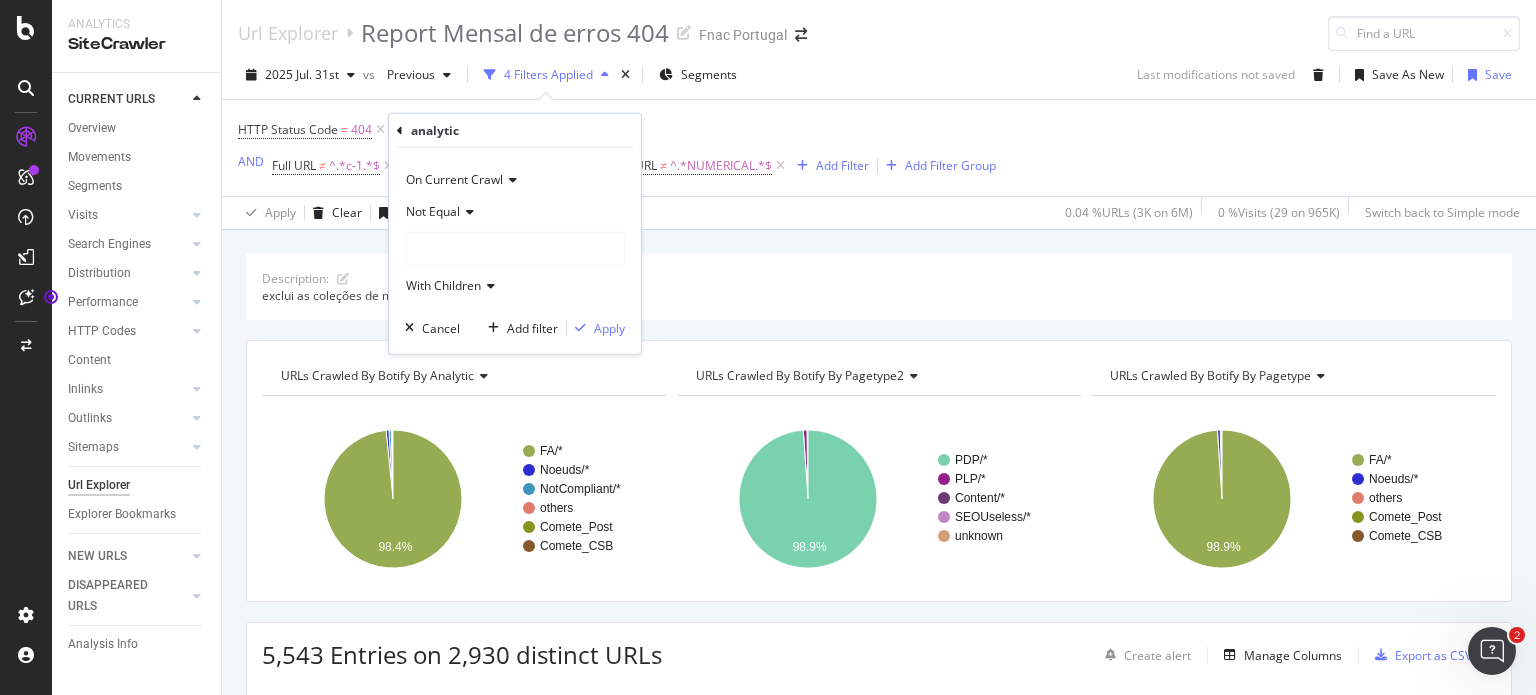 click on "Not Equal With Children" at bounding box center [515, 249] 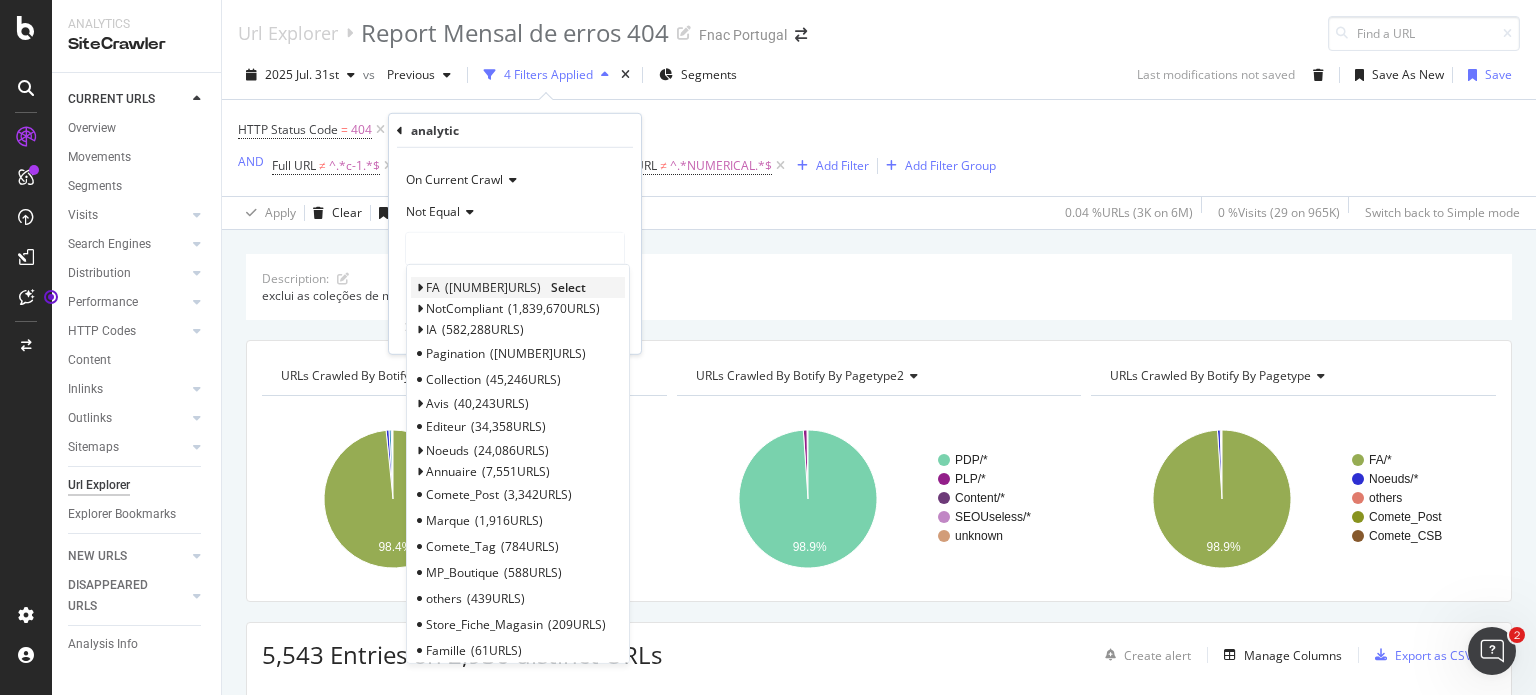 click on "3,275,339  URLS" at bounding box center [493, 287] 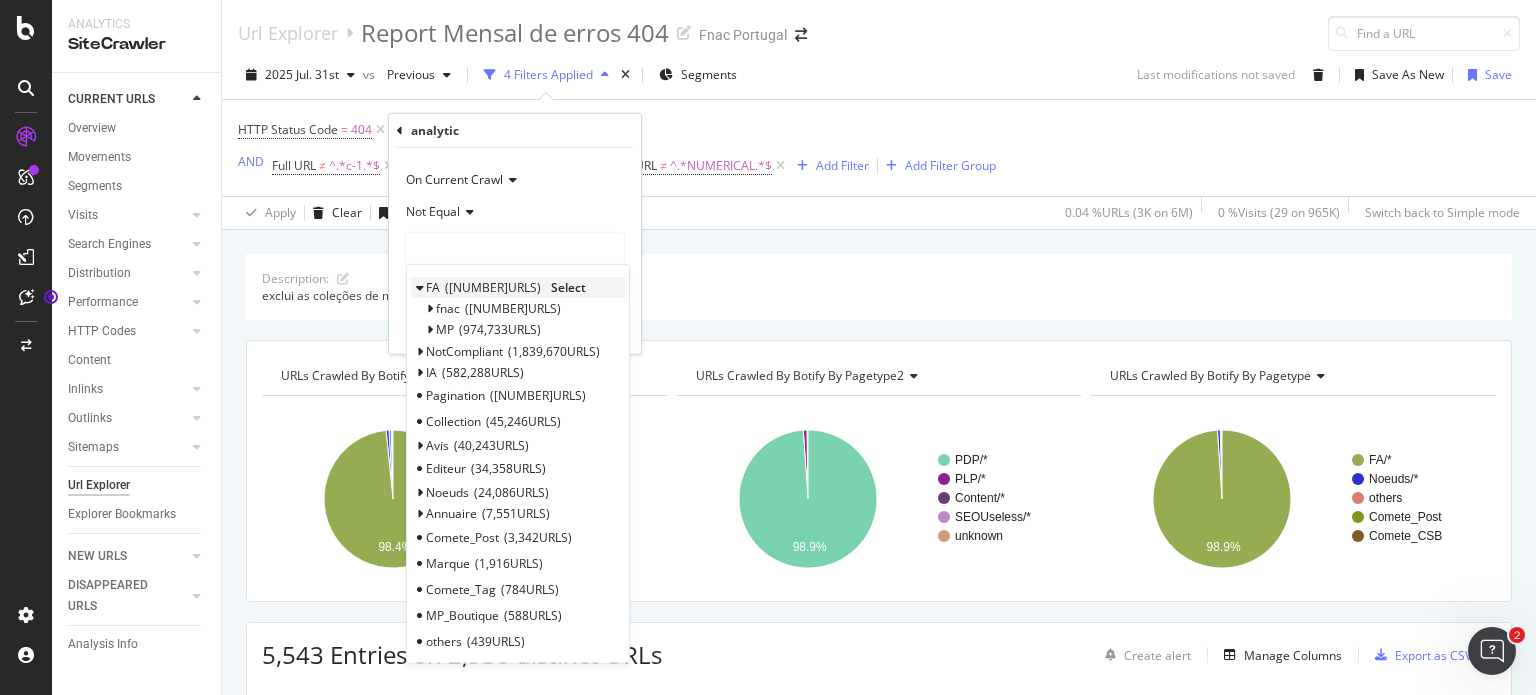 click on "Select" at bounding box center (568, 287) 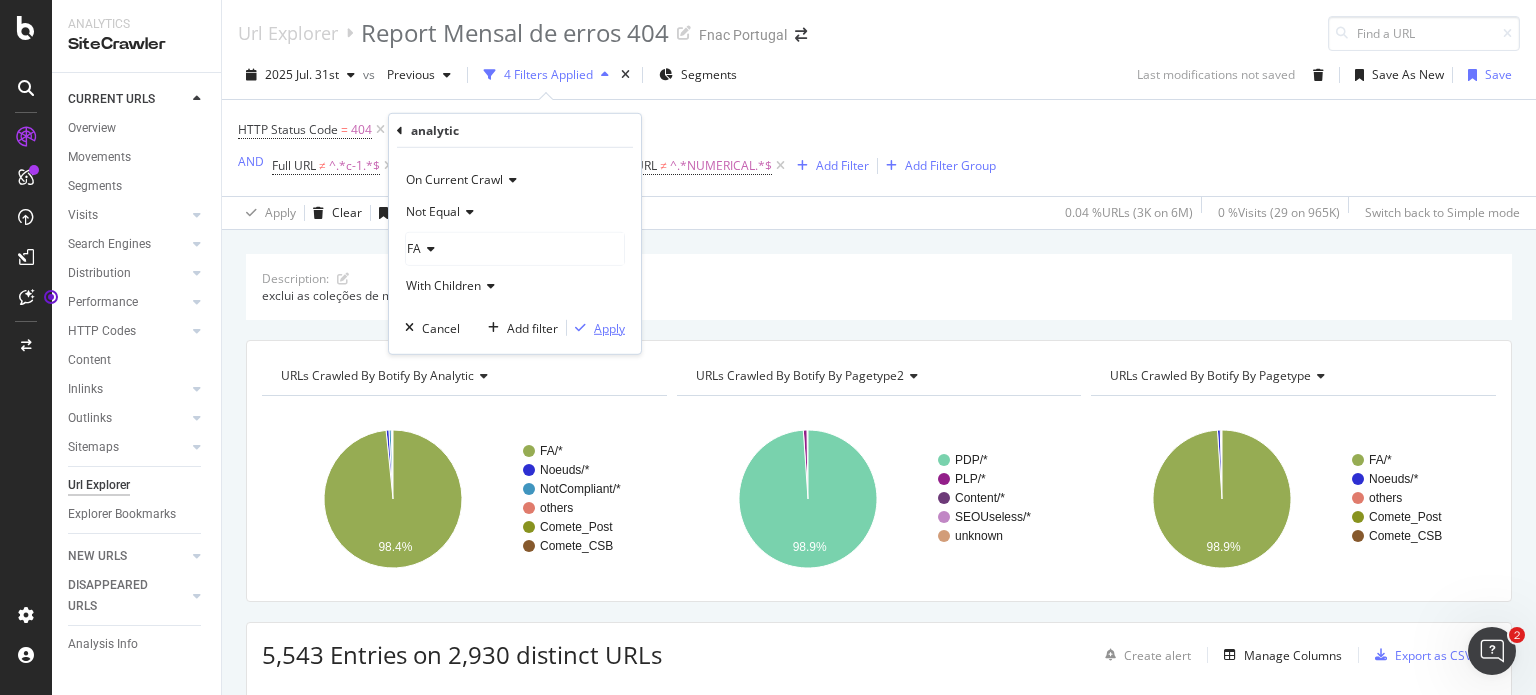 click on "Apply" at bounding box center (609, 327) 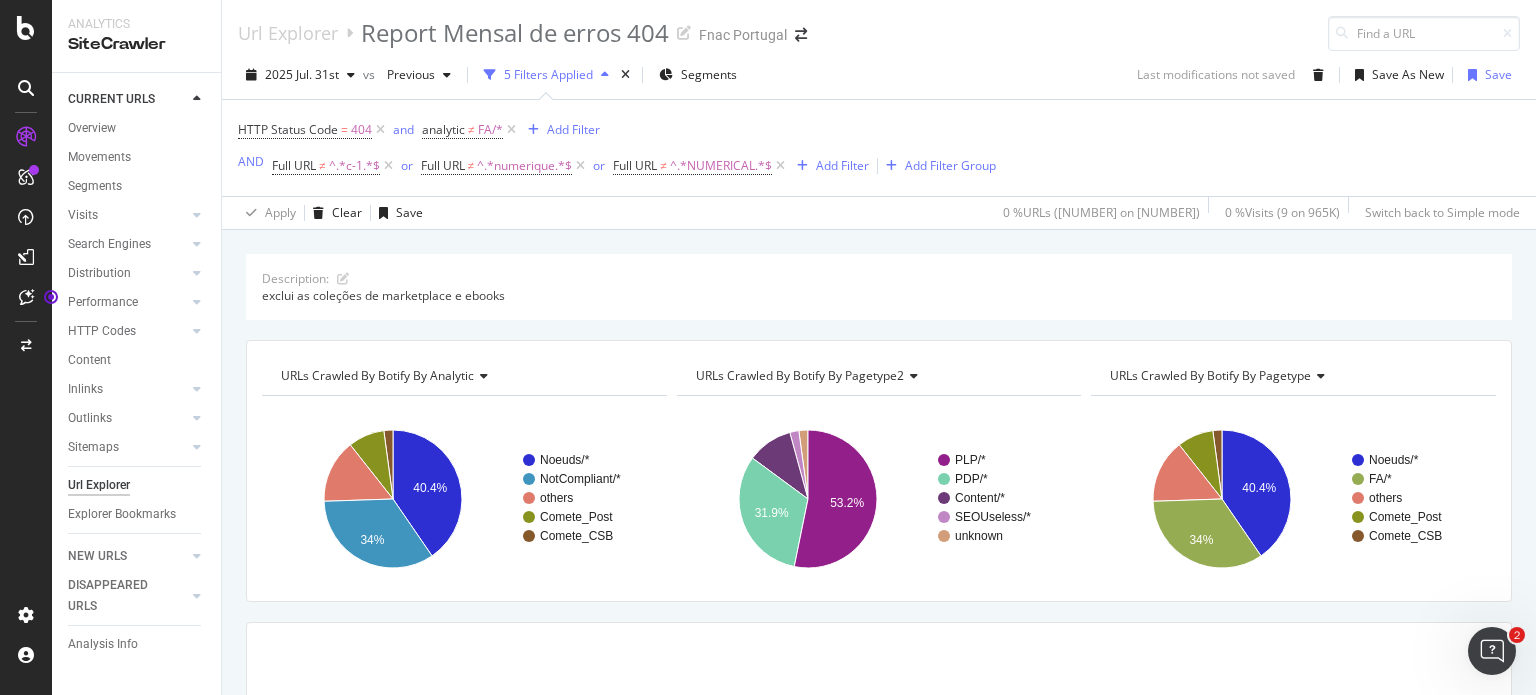 scroll, scrollTop: 296, scrollLeft: 0, axis: vertical 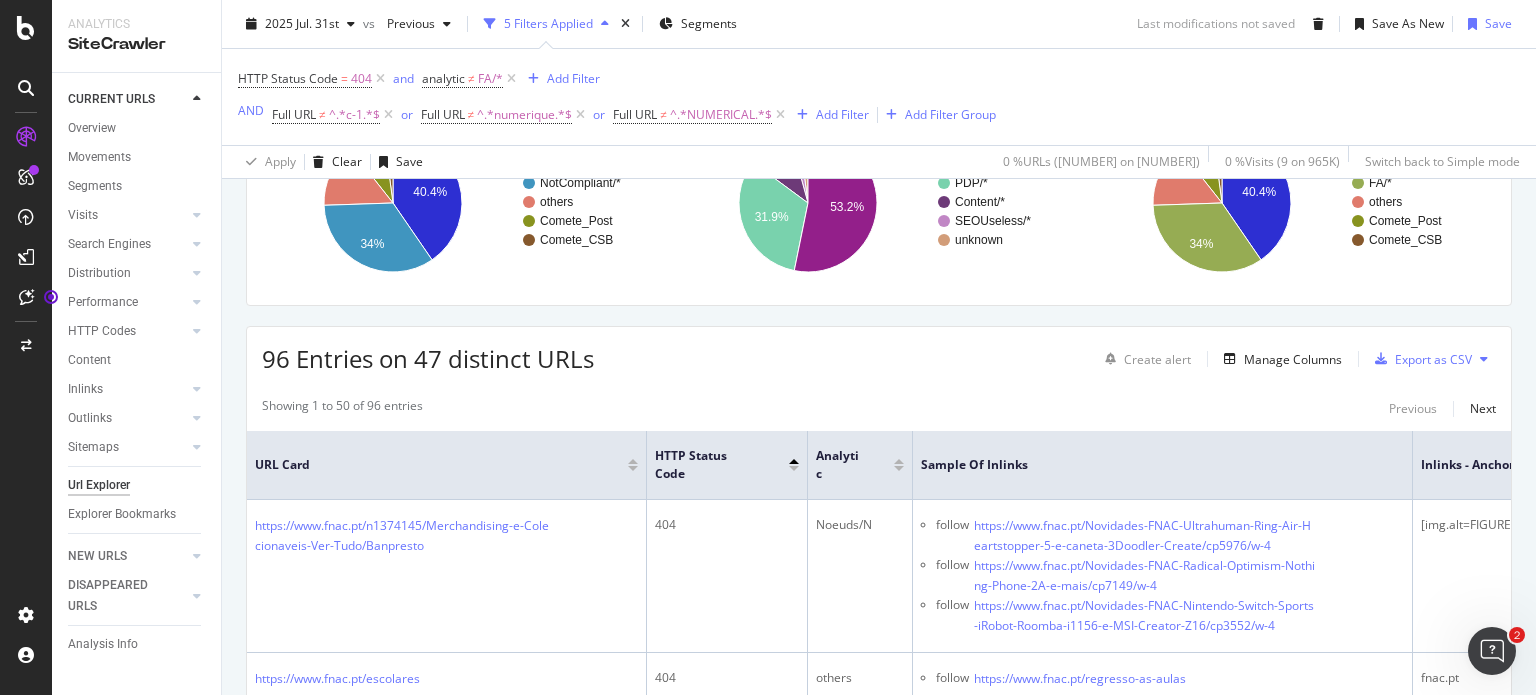 click at bounding box center [1484, 359] 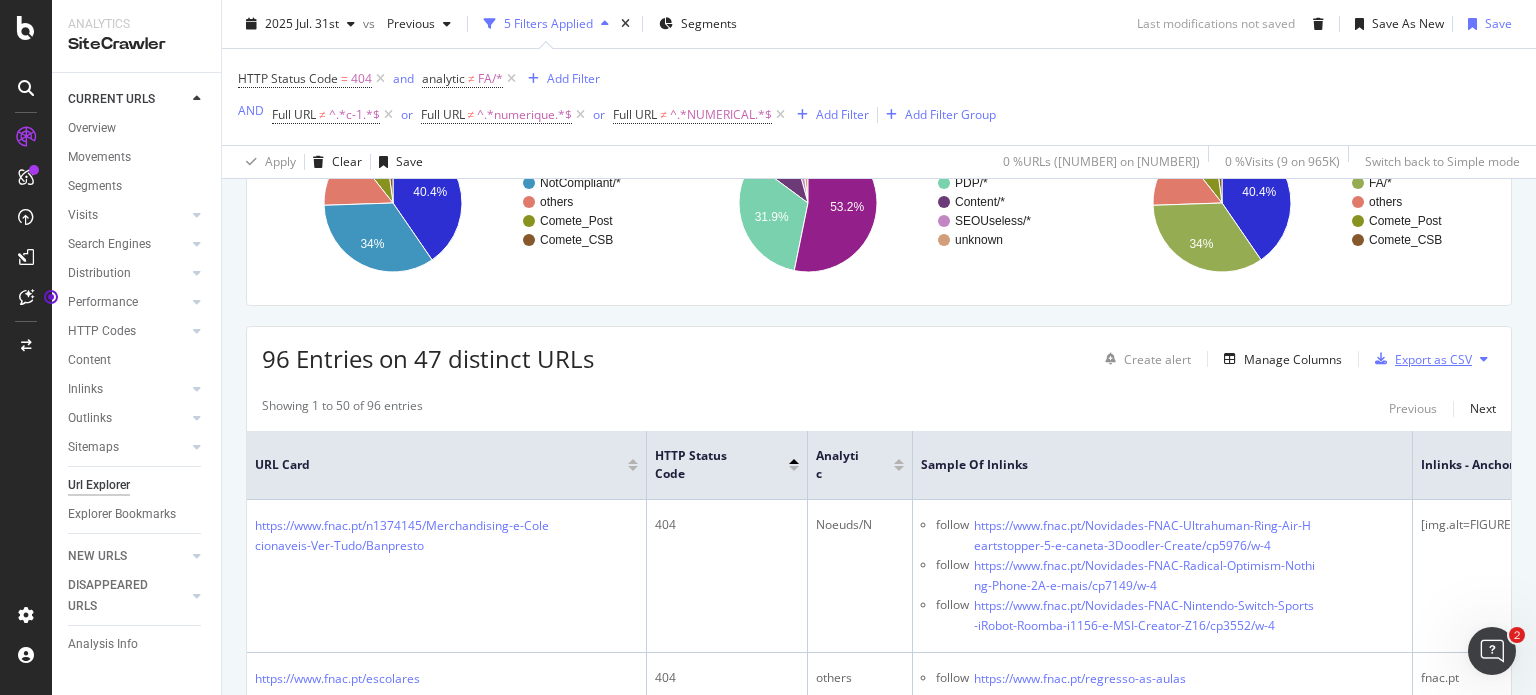 click on "Export as CSV" at bounding box center [1433, 359] 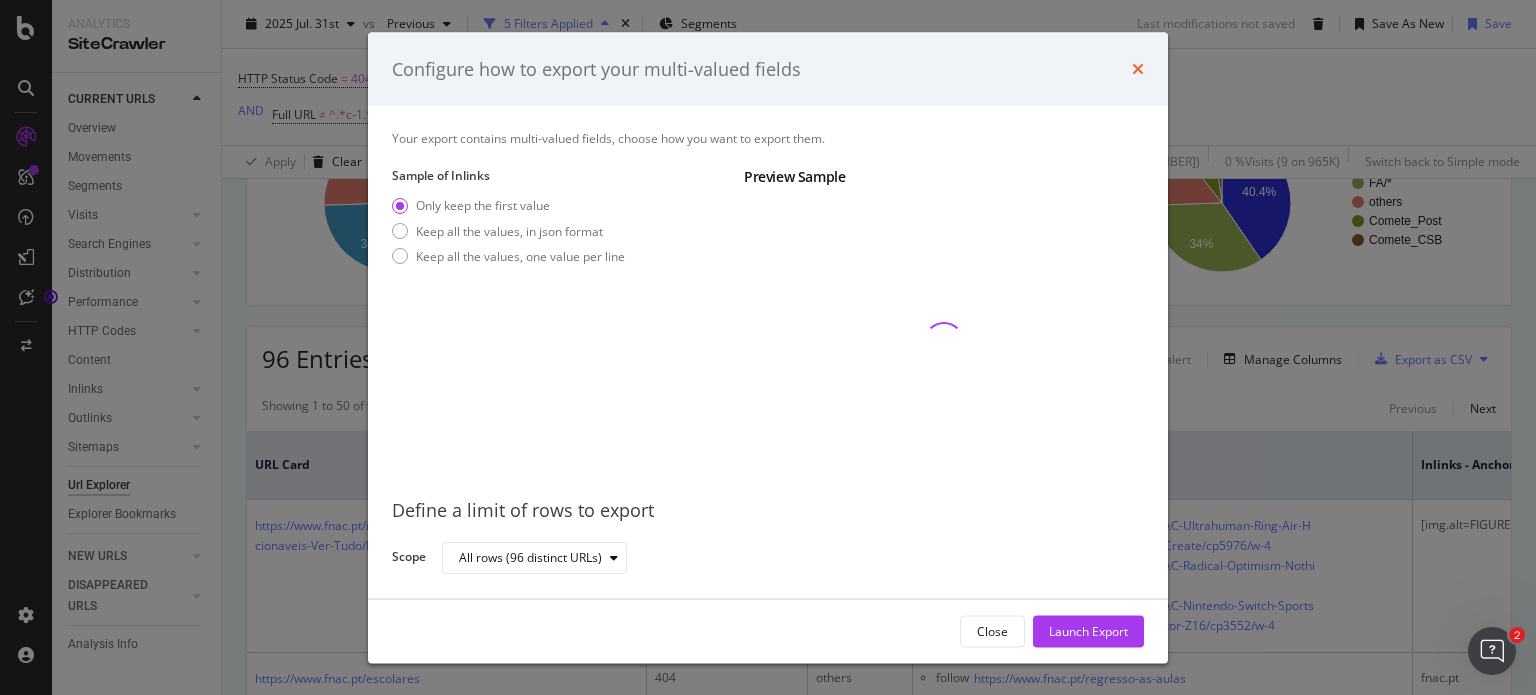 click at bounding box center (1138, 69) 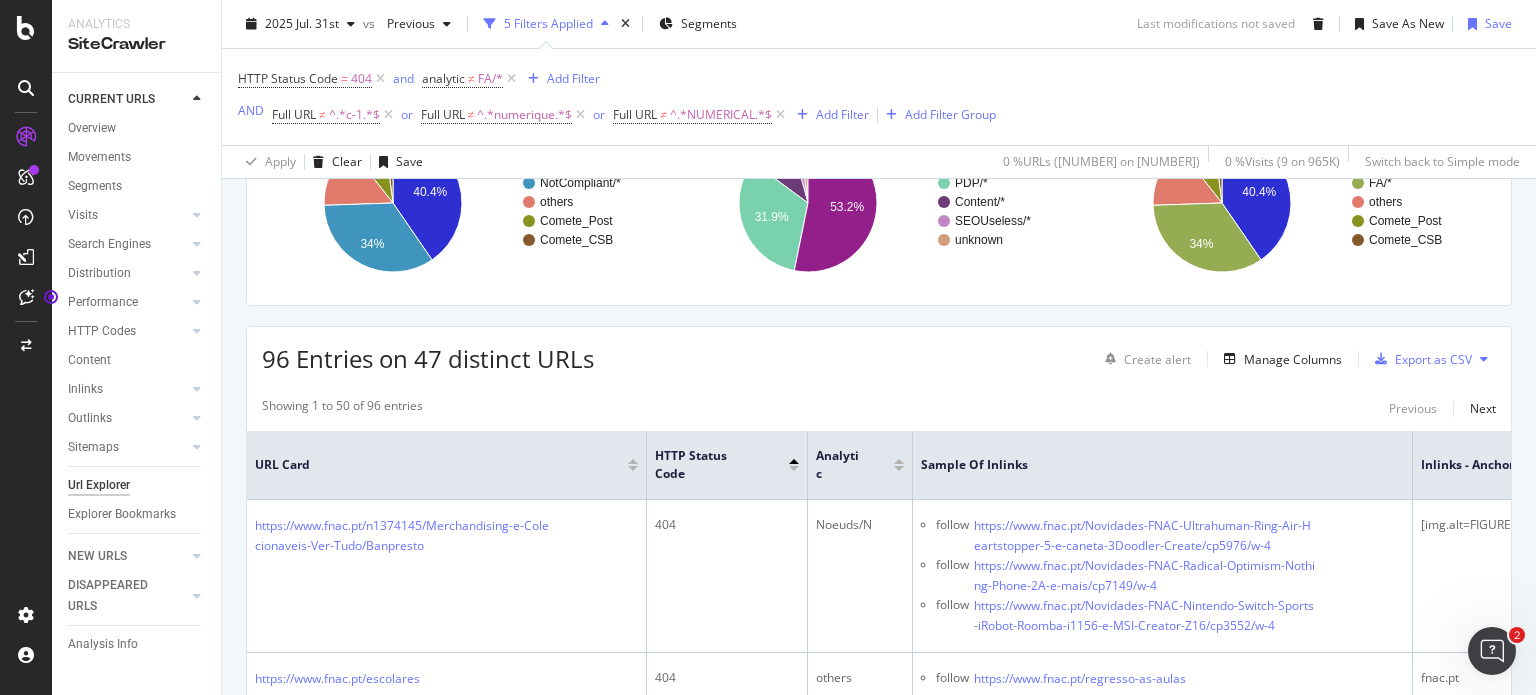 click at bounding box center [1484, 359] 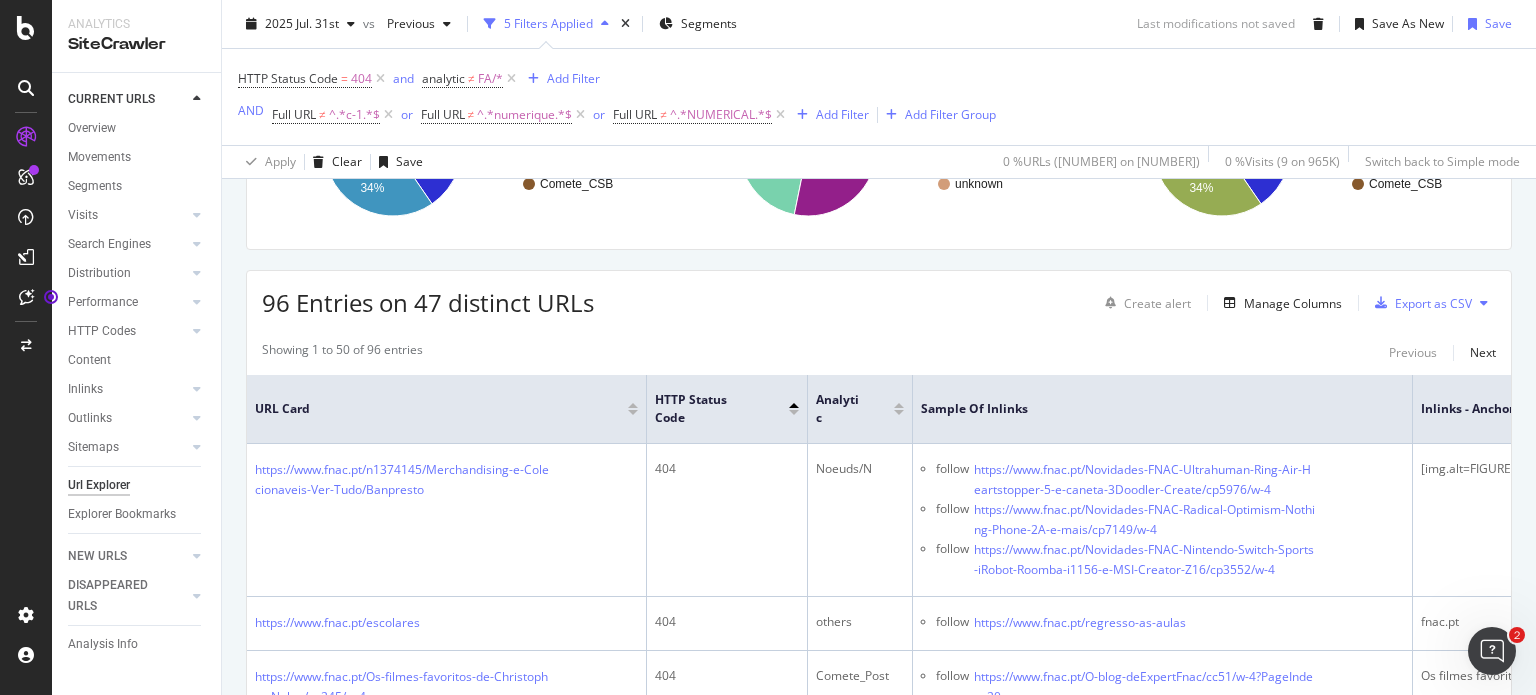 scroll, scrollTop: 352, scrollLeft: 0, axis: vertical 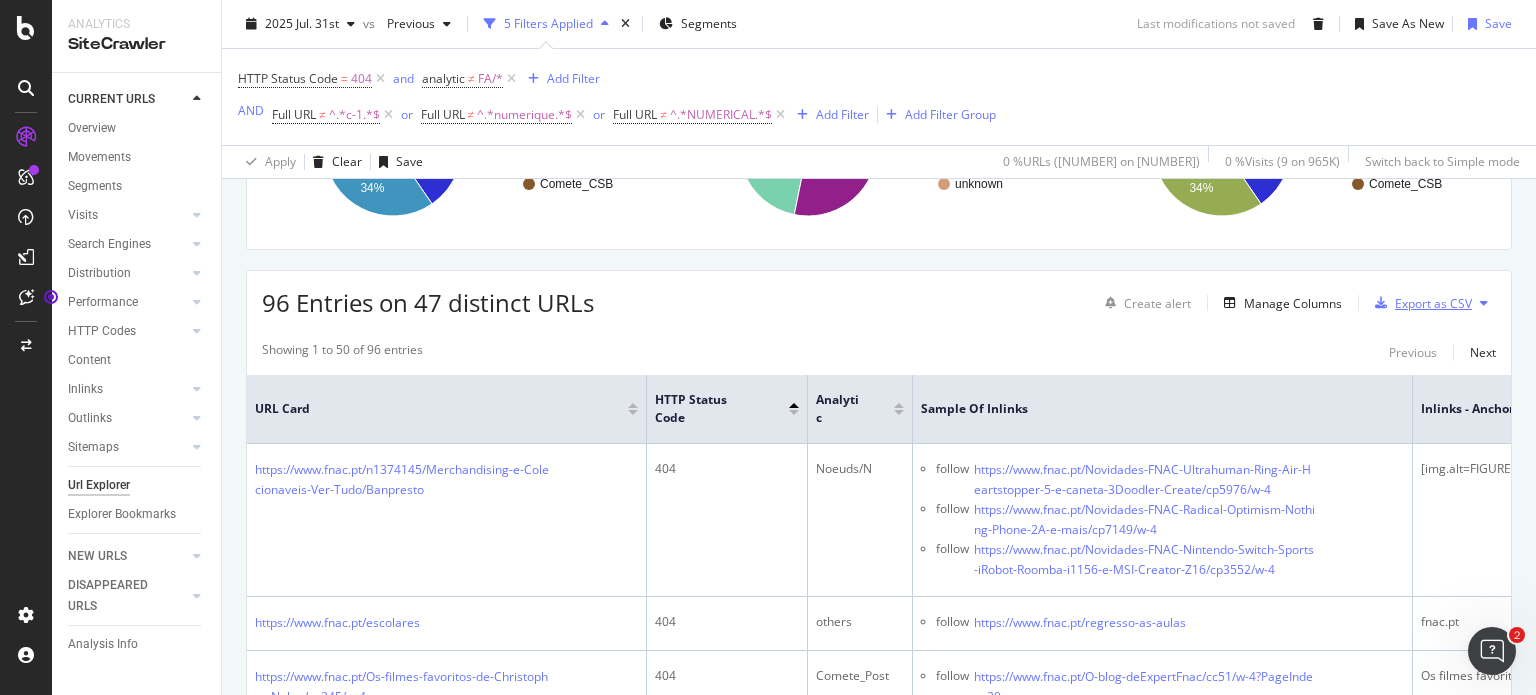 click on "Export as CSV" at bounding box center (1433, 303) 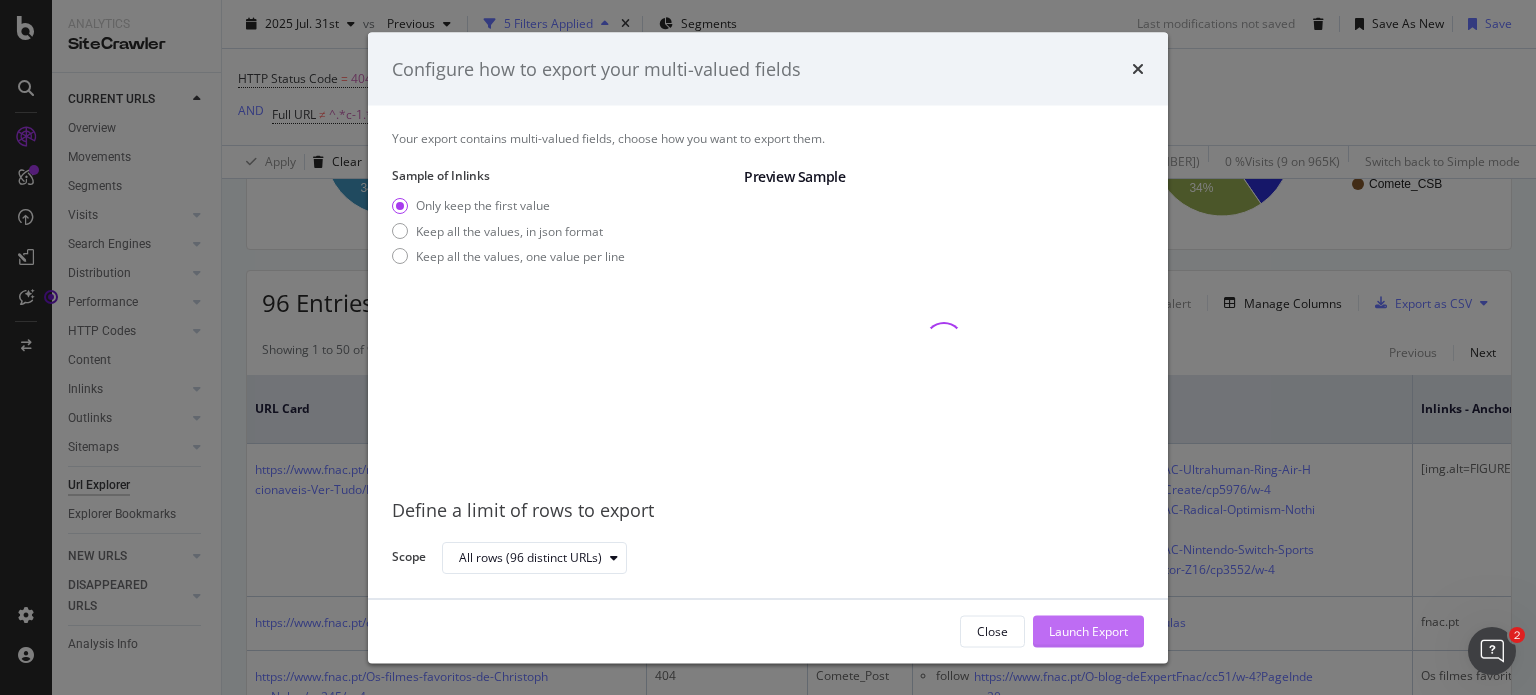 click on "Launch Export" at bounding box center [1088, 630] 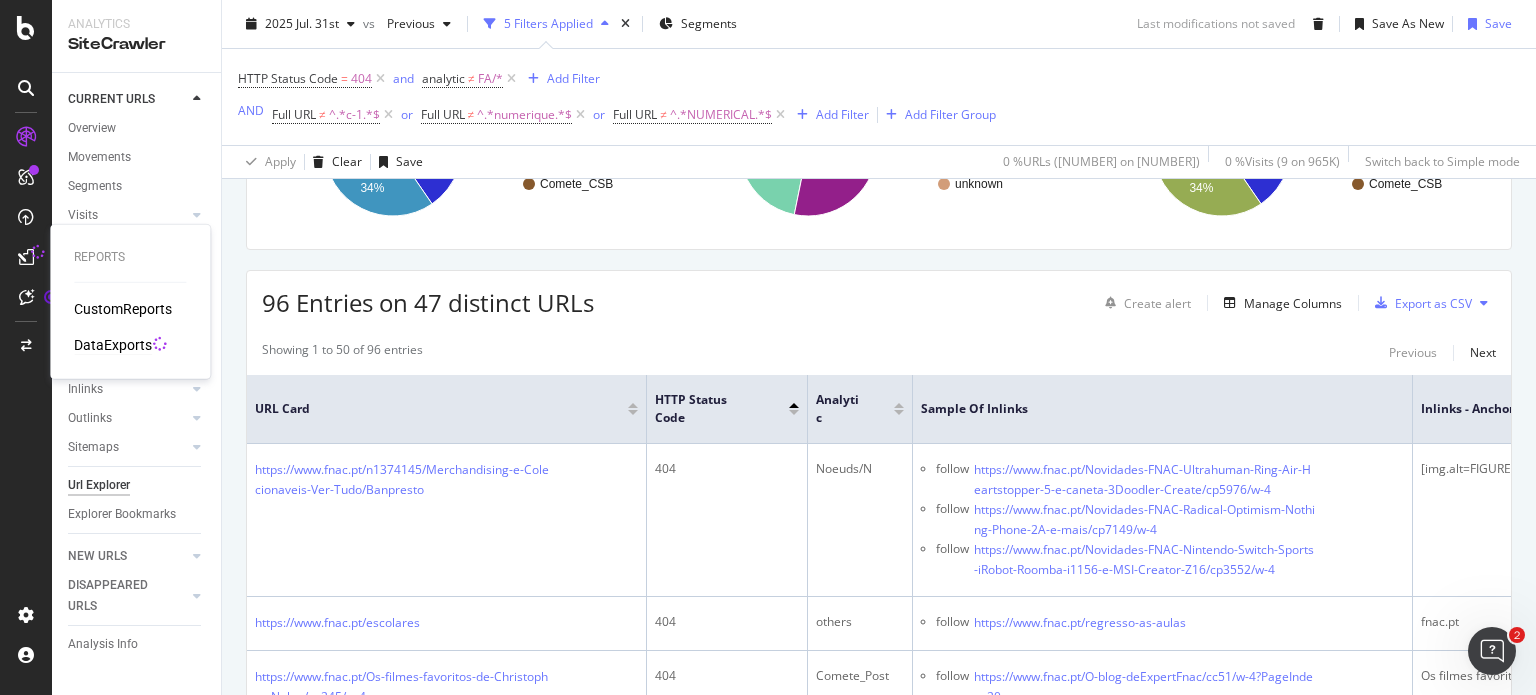 click on "DataExports" at bounding box center [113, 345] 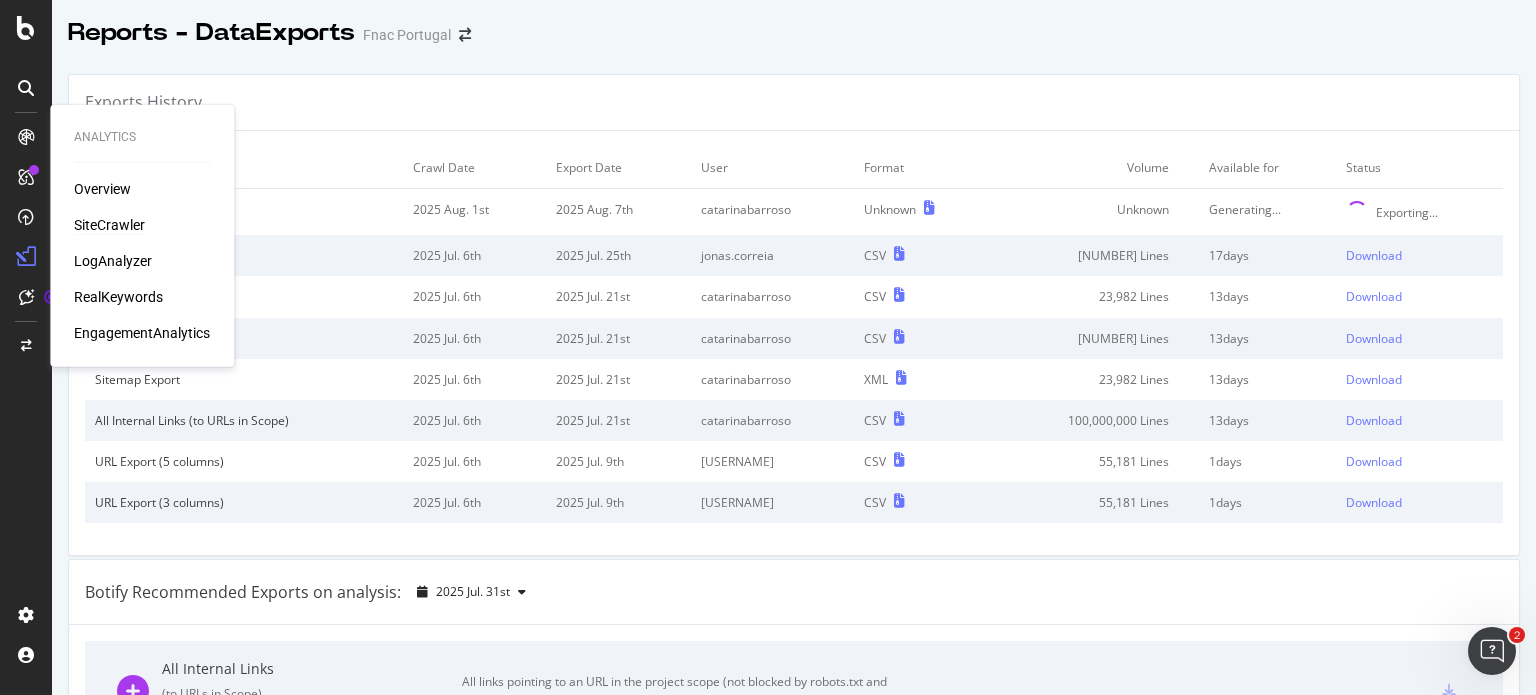 click on "SiteCrawler" at bounding box center (109, 225) 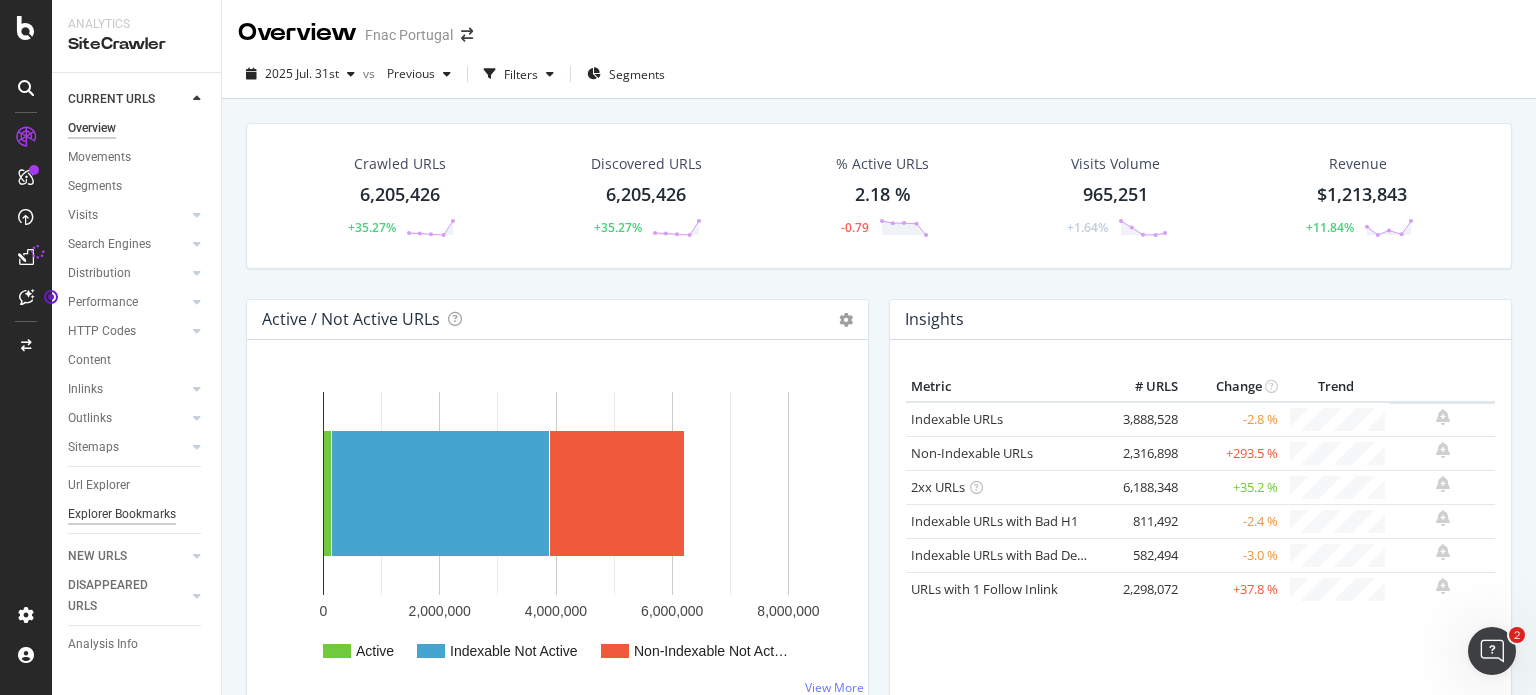click on "Explorer Bookmarks" at bounding box center [122, 514] 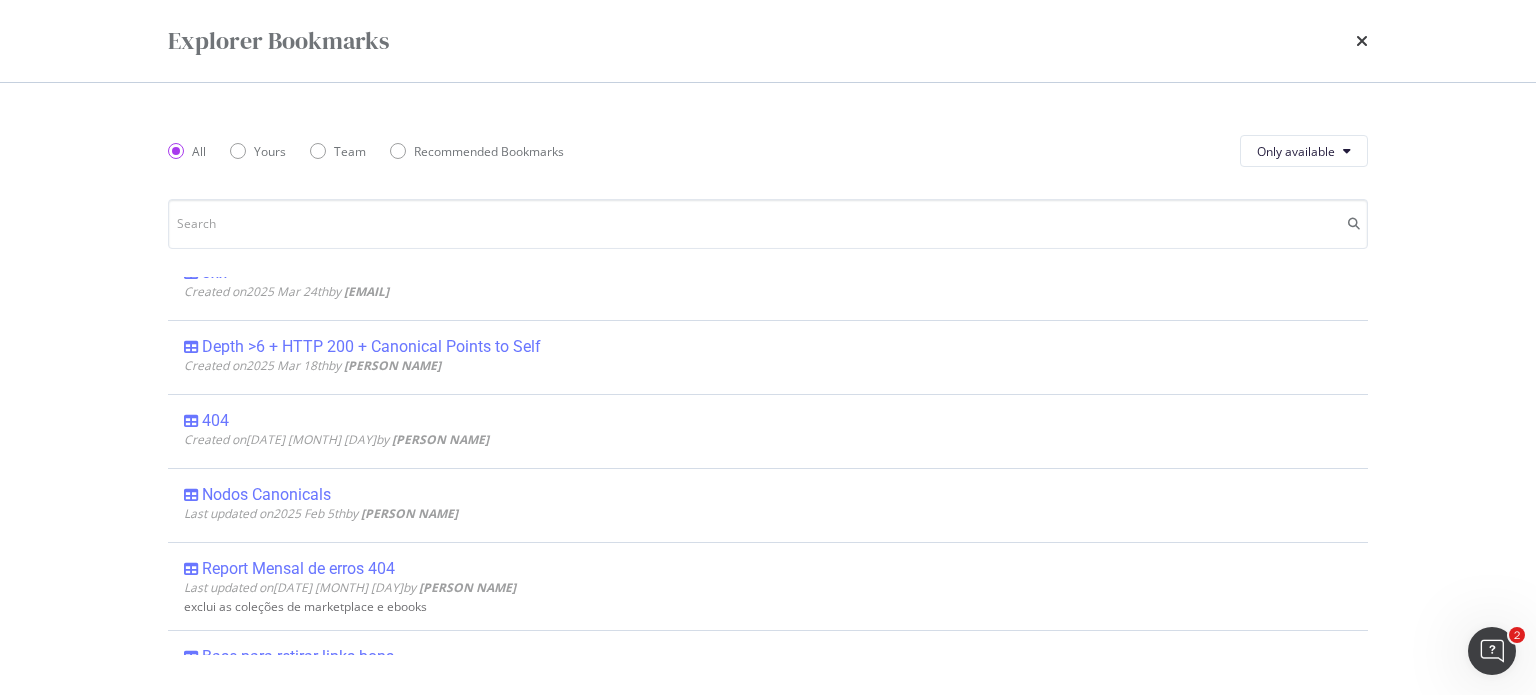 scroll, scrollTop: 256, scrollLeft: 0, axis: vertical 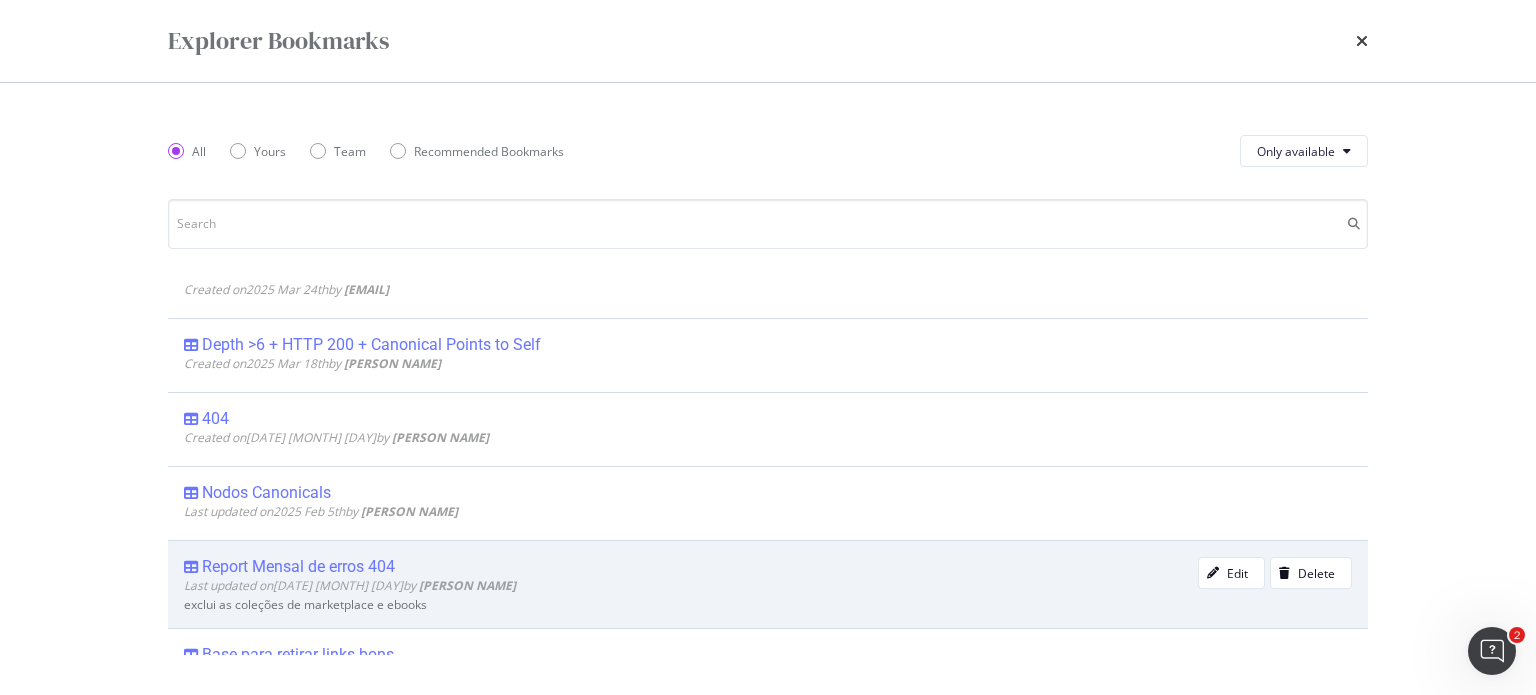 click on "Report Mensal de erros 404" at bounding box center [298, 567] 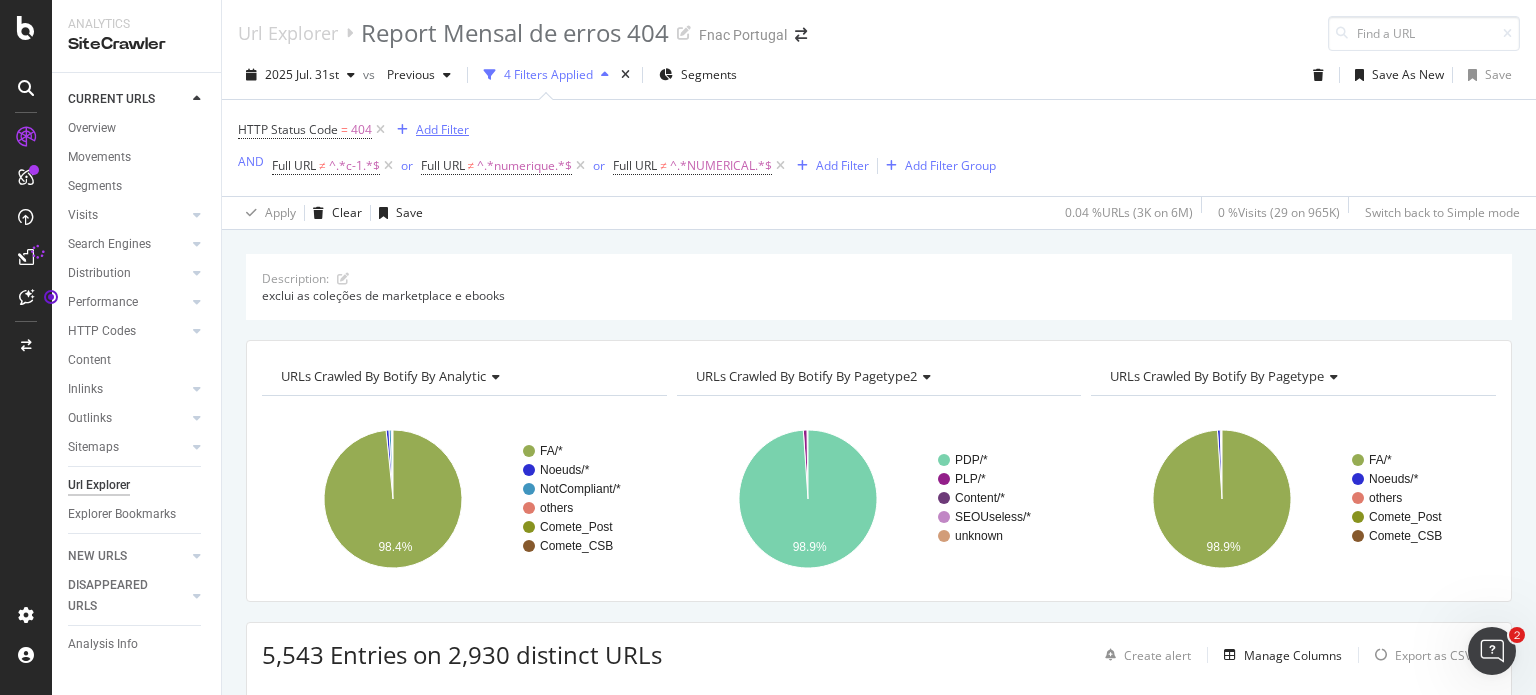 click on "Add Filter" at bounding box center (429, 130) 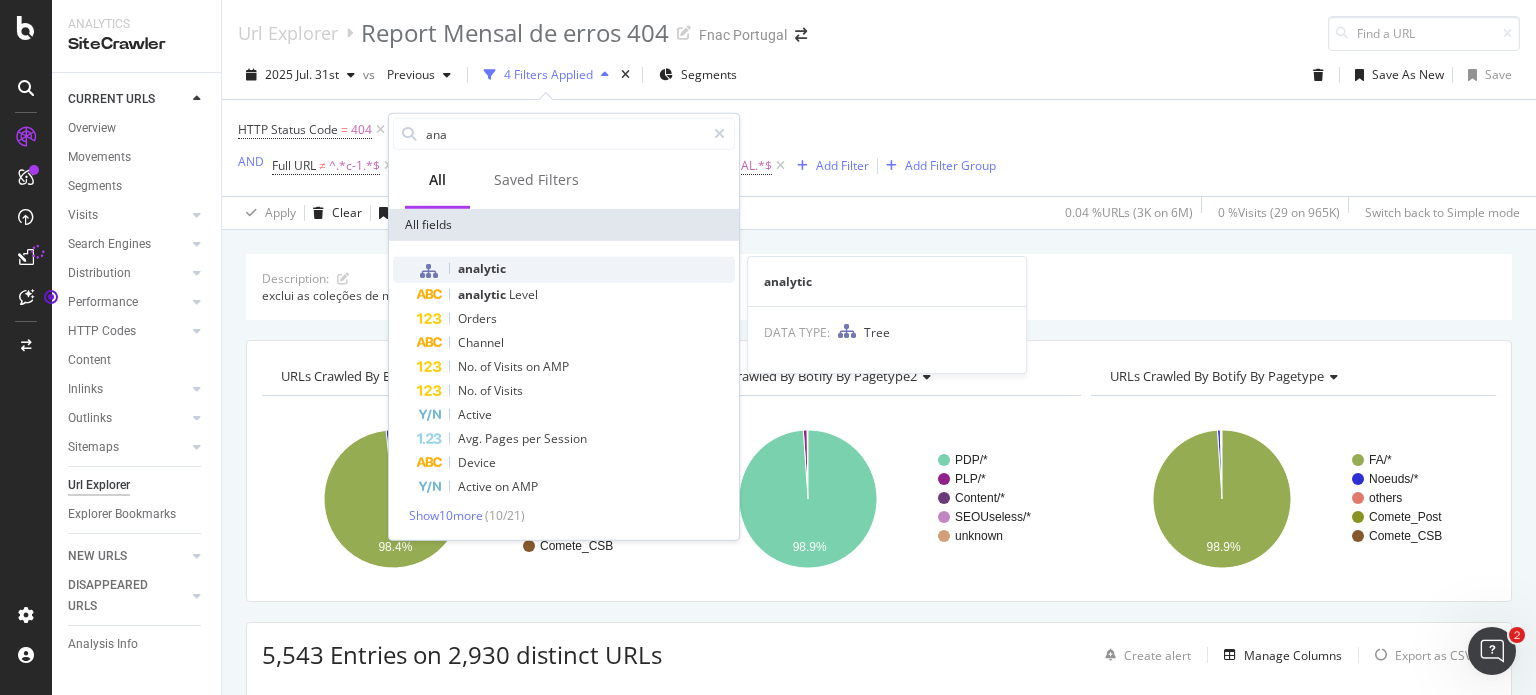 type on "ana" 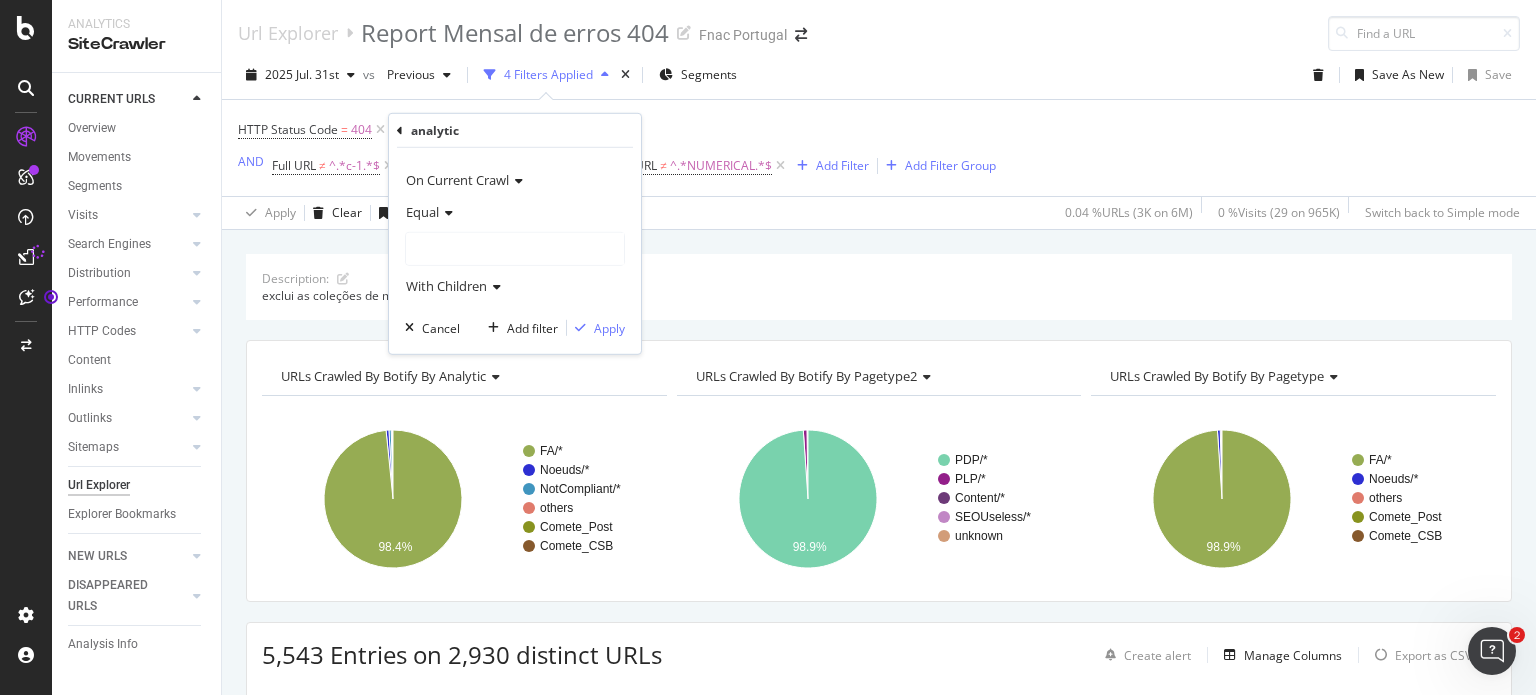 click at bounding box center (446, 213) 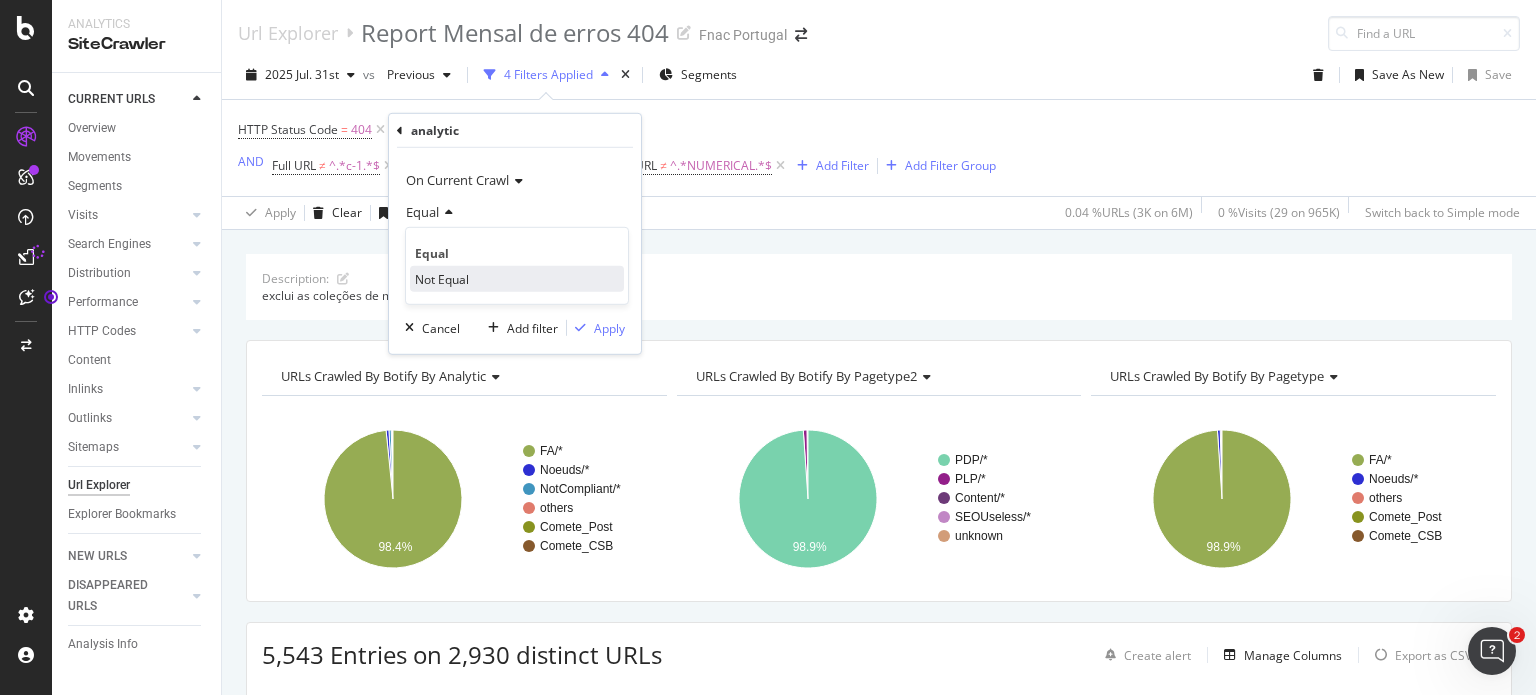 click on "Not Equal" at bounding box center (442, 278) 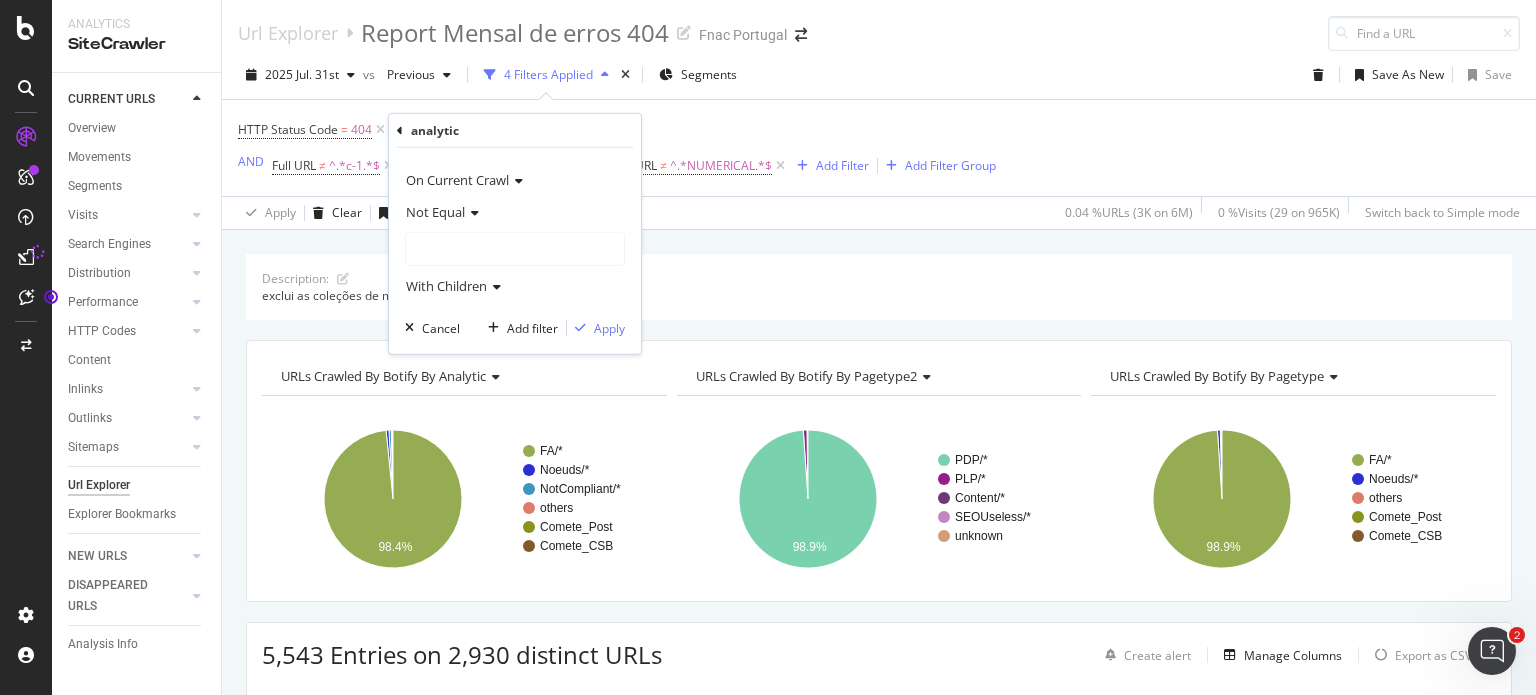 click at bounding box center (515, 249) 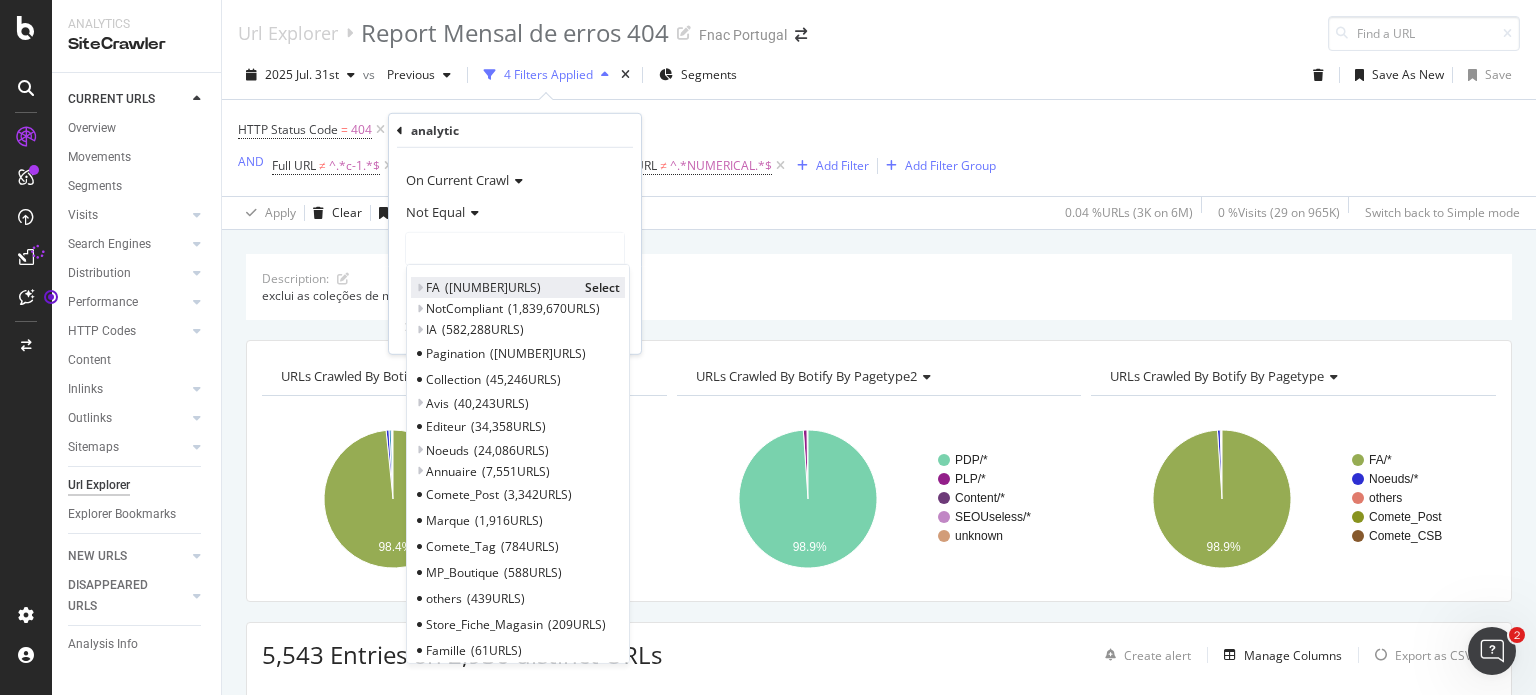 click on "3,275,339  URLS" at bounding box center [493, 287] 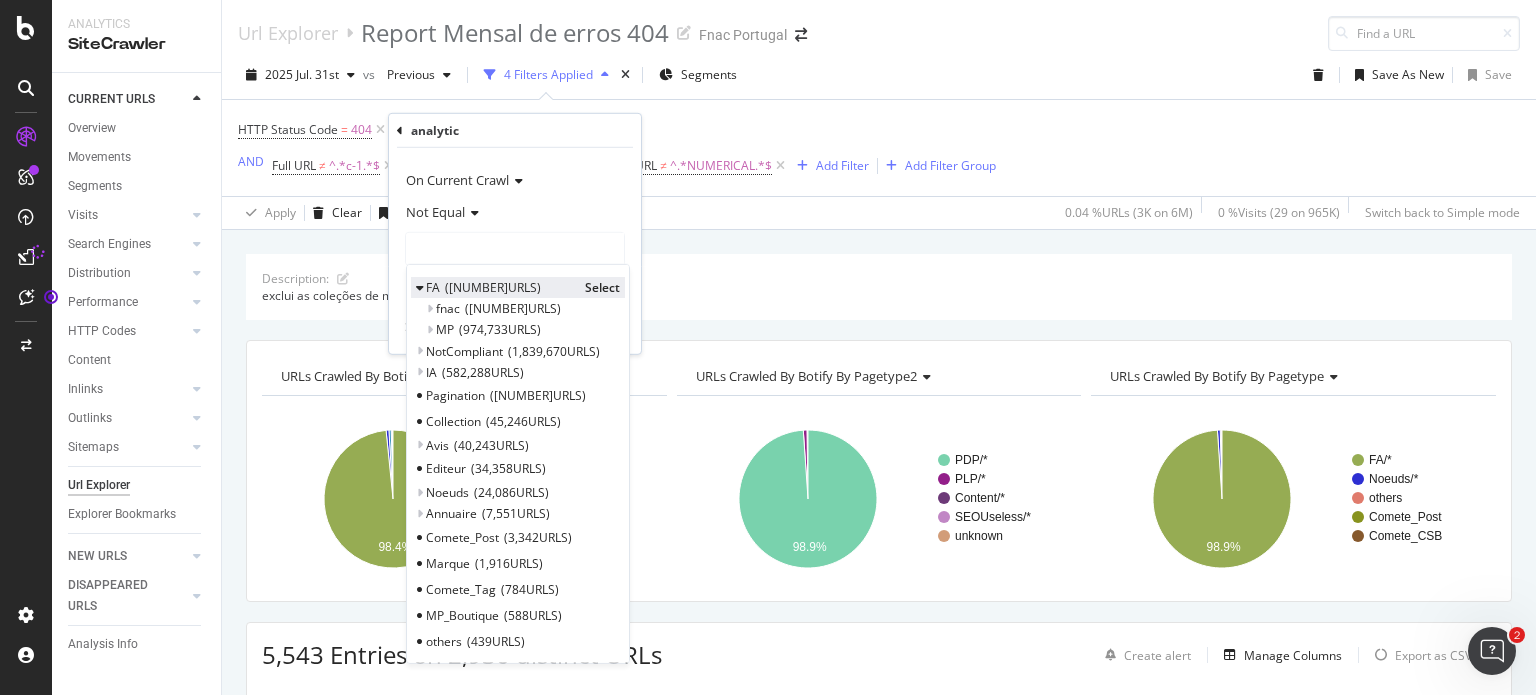 click on "Select" at bounding box center (602, 287) 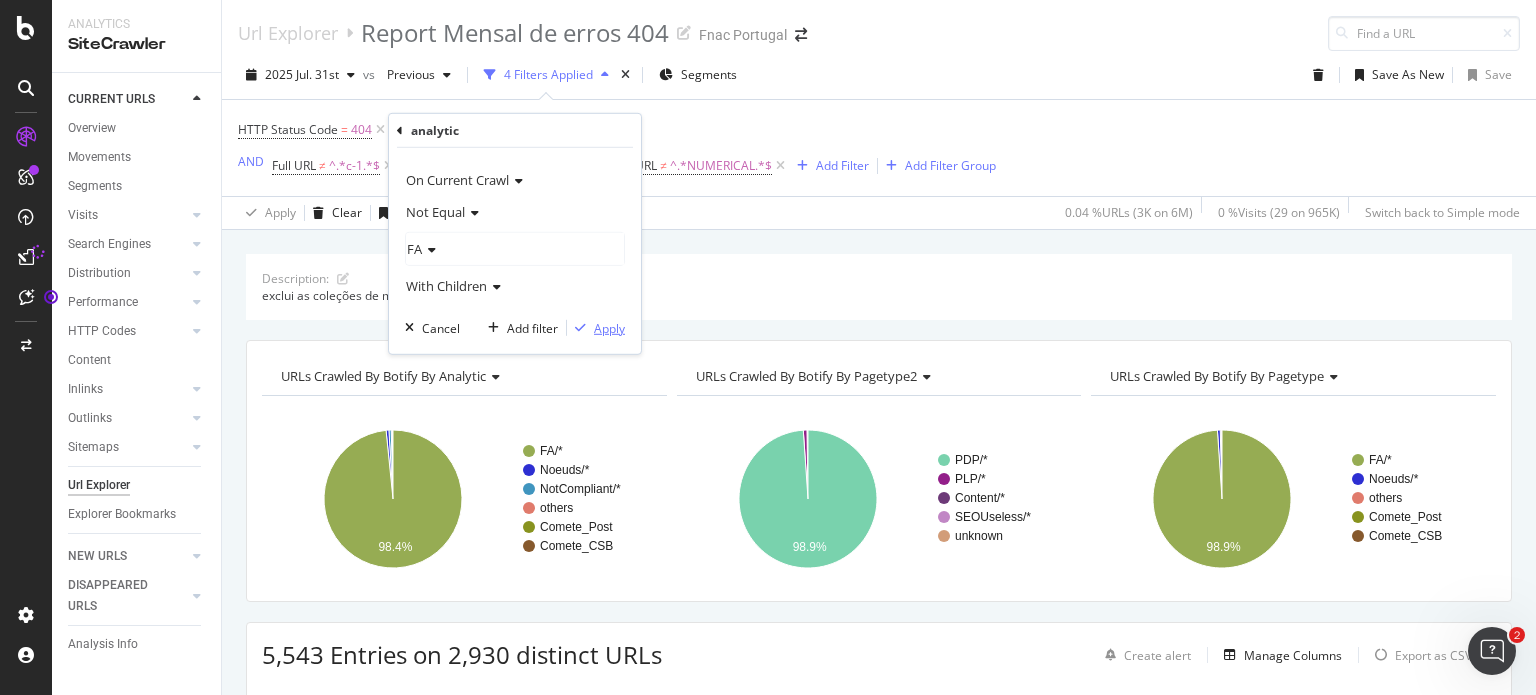 click on "Apply" at bounding box center (609, 327) 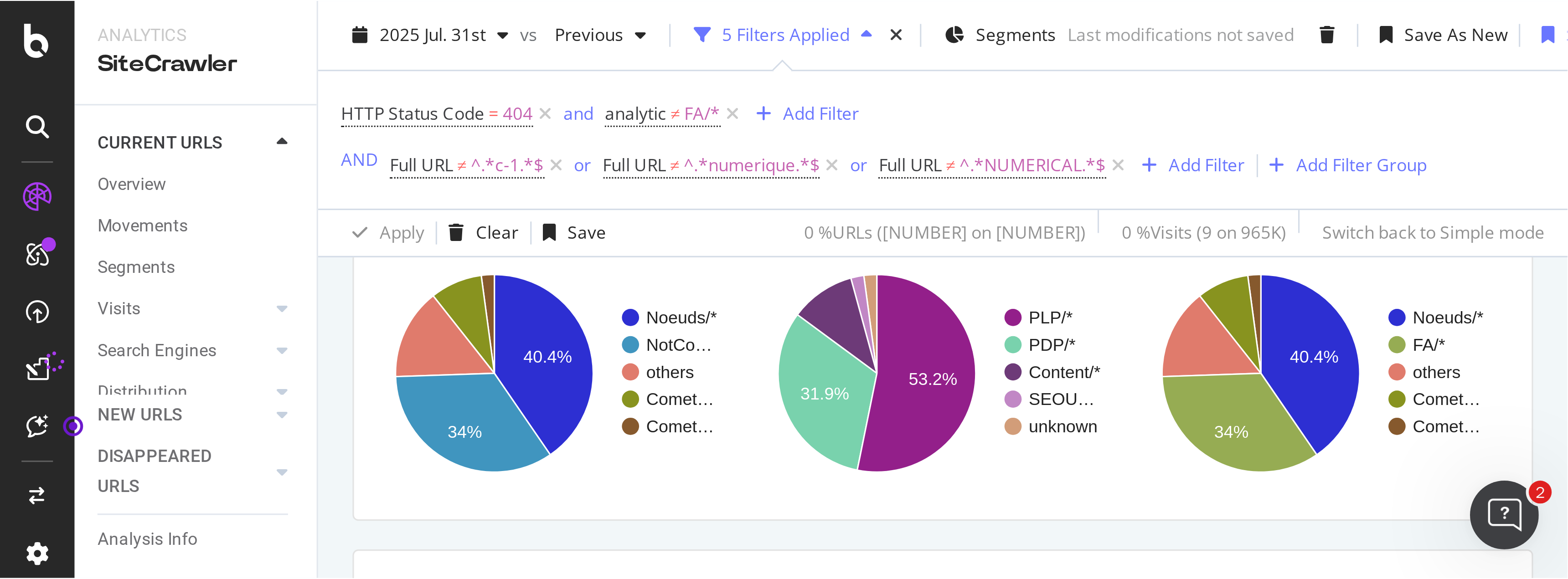 scroll, scrollTop: 109, scrollLeft: 0, axis: vertical 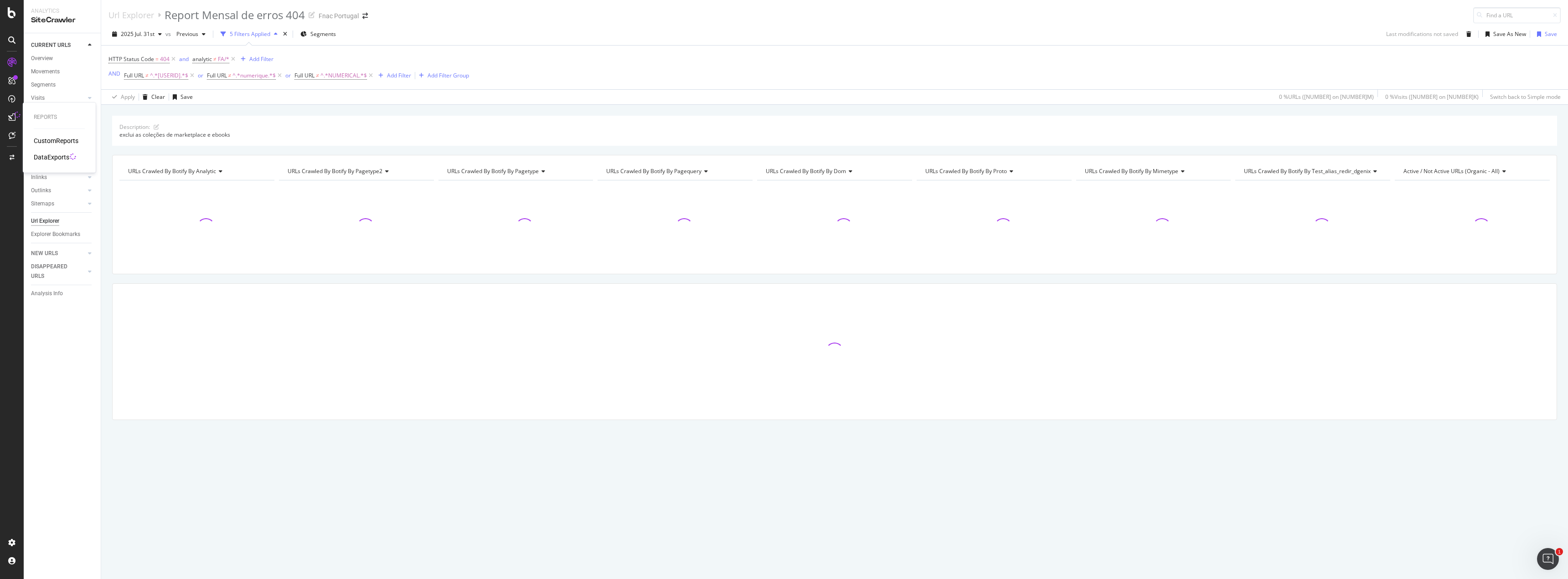 click on "DataExports" at bounding box center (52, 157) 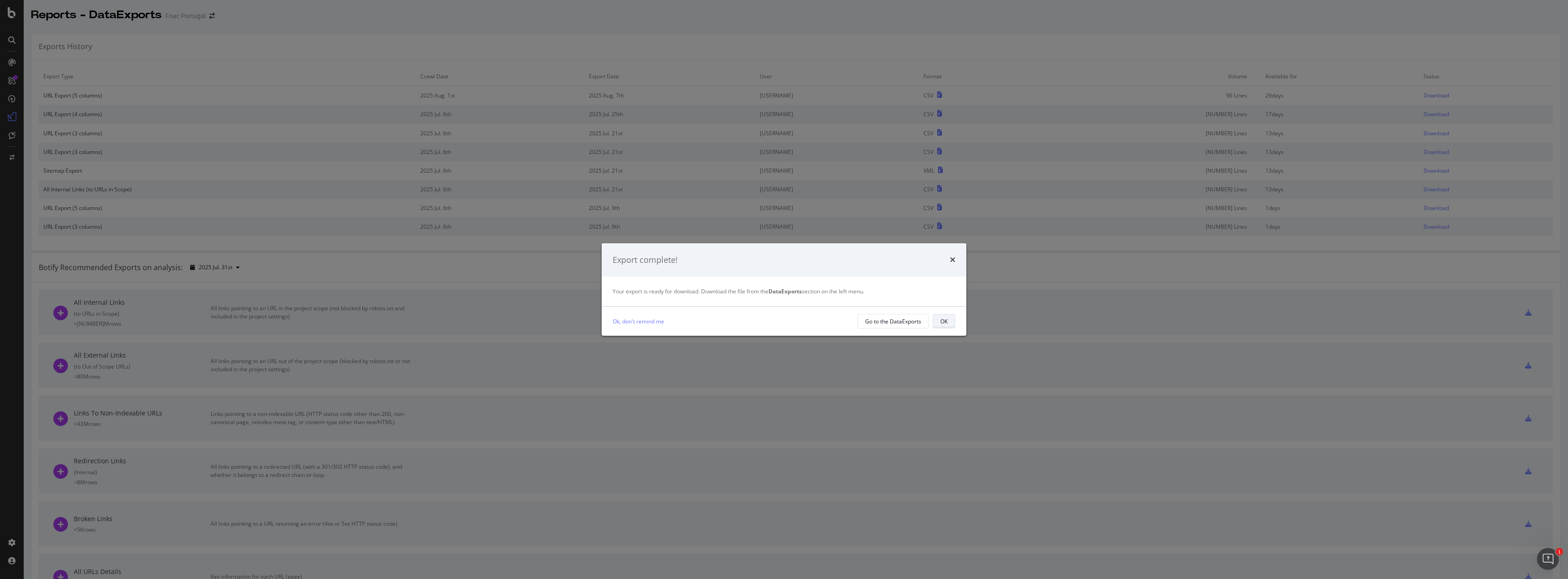 click on "OK" at bounding box center (944, 321) 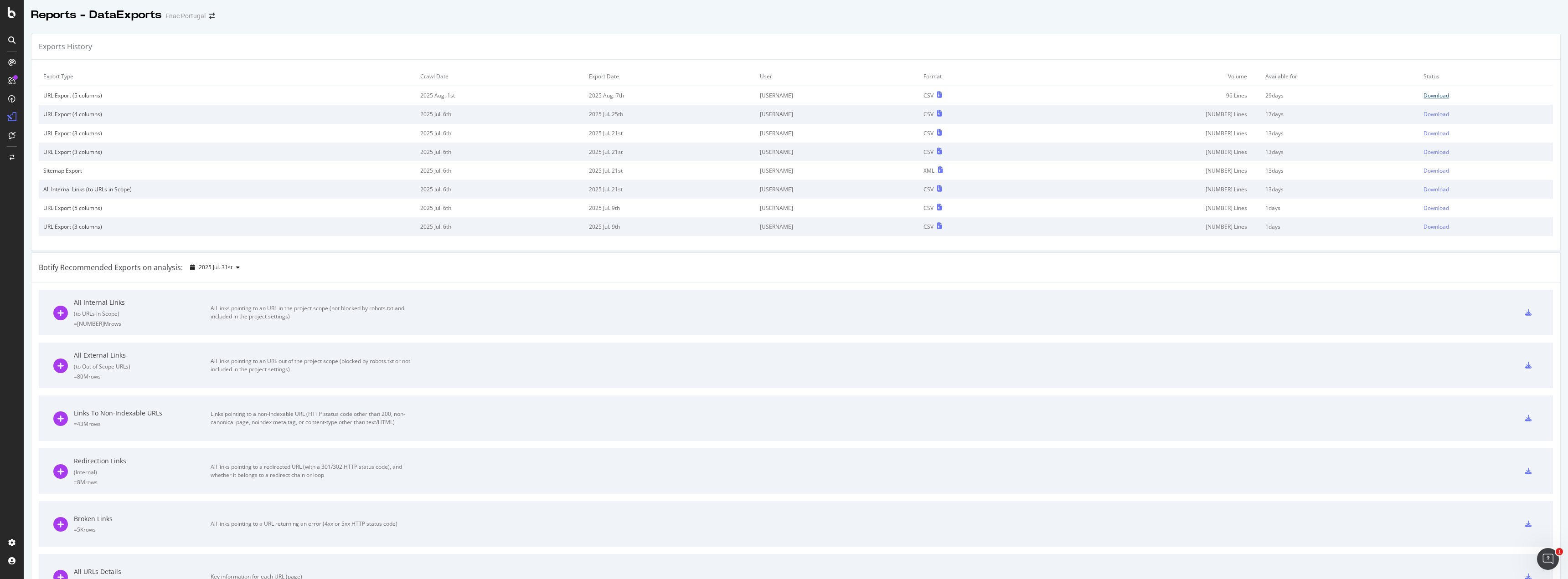 click on "Download" at bounding box center (1436, 95) 